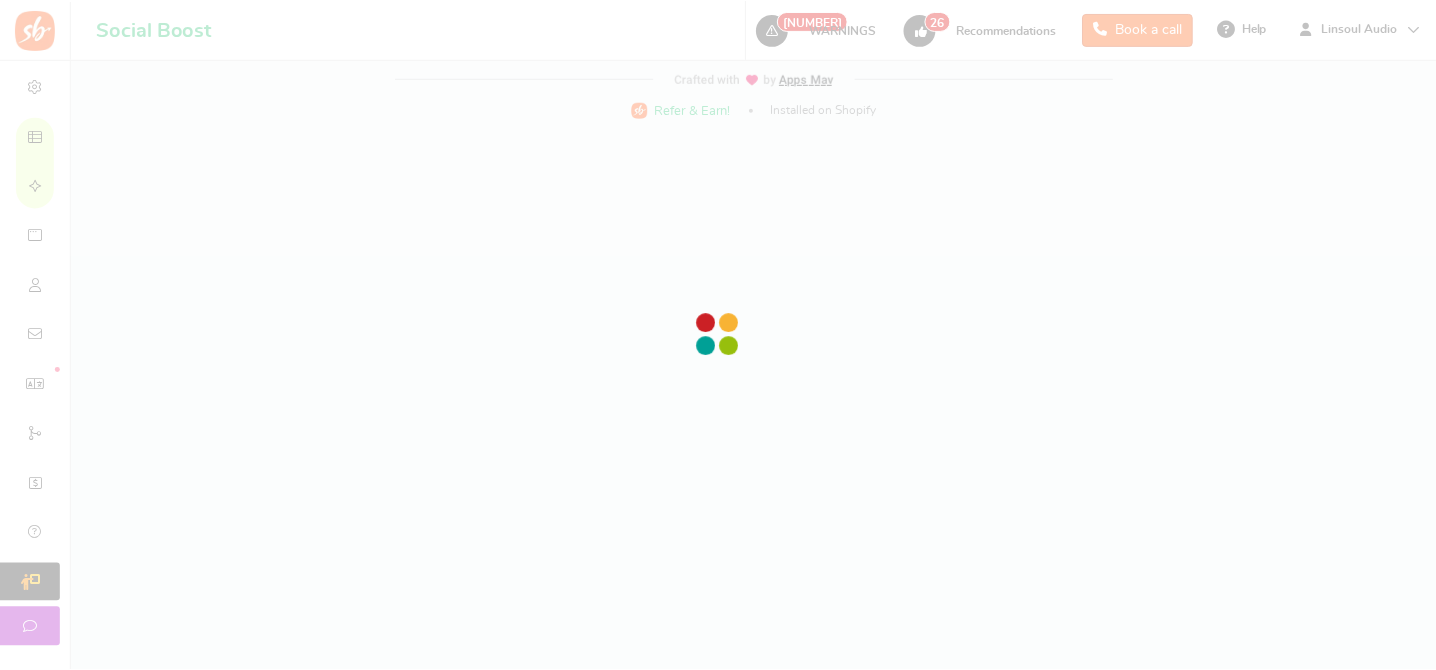 scroll, scrollTop: 0, scrollLeft: 0, axis: both 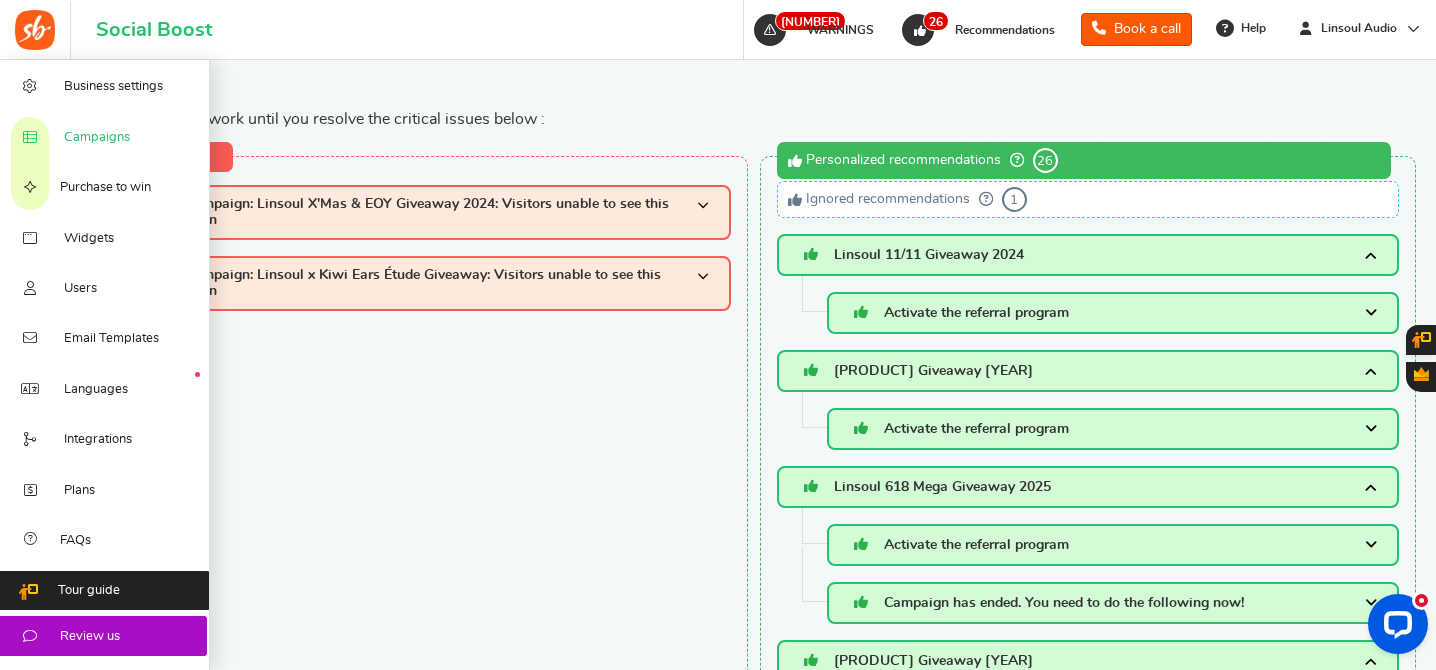 click on "Campaigns" at bounding box center (97, 138) 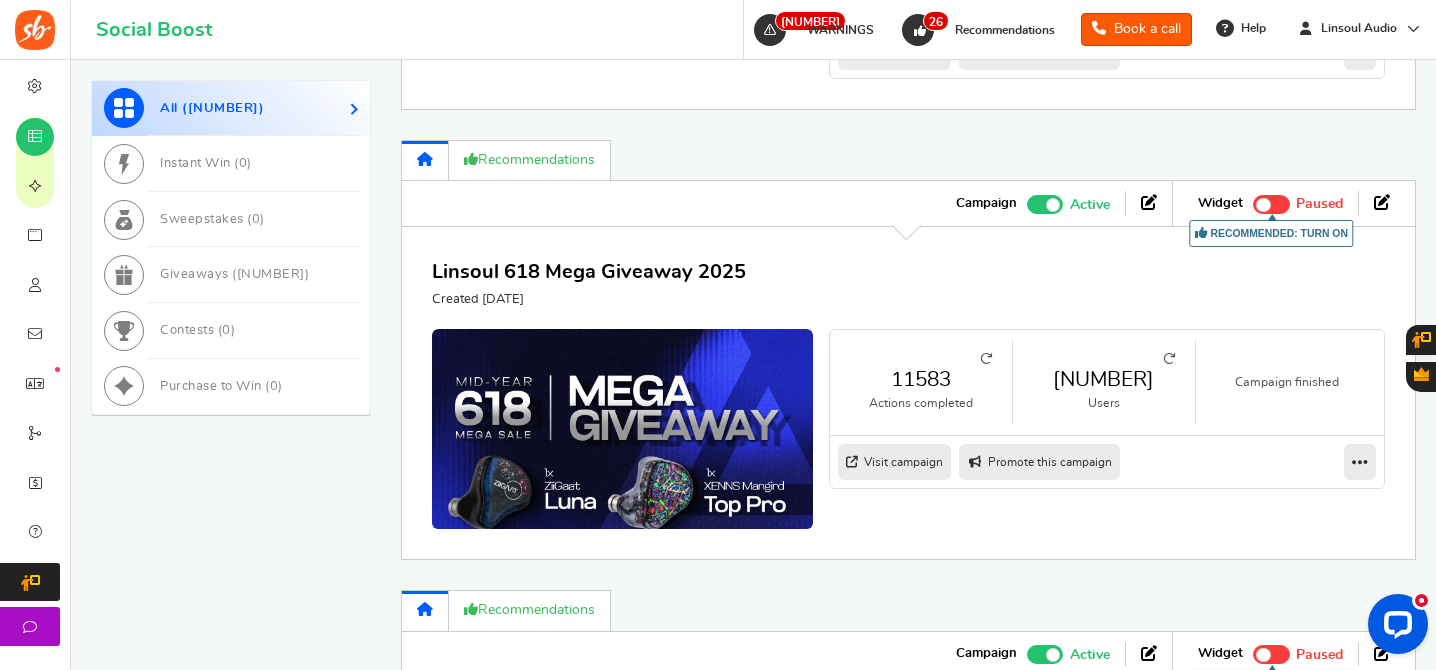 scroll, scrollTop: 1308, scrollLeft: 0, axis: vertical 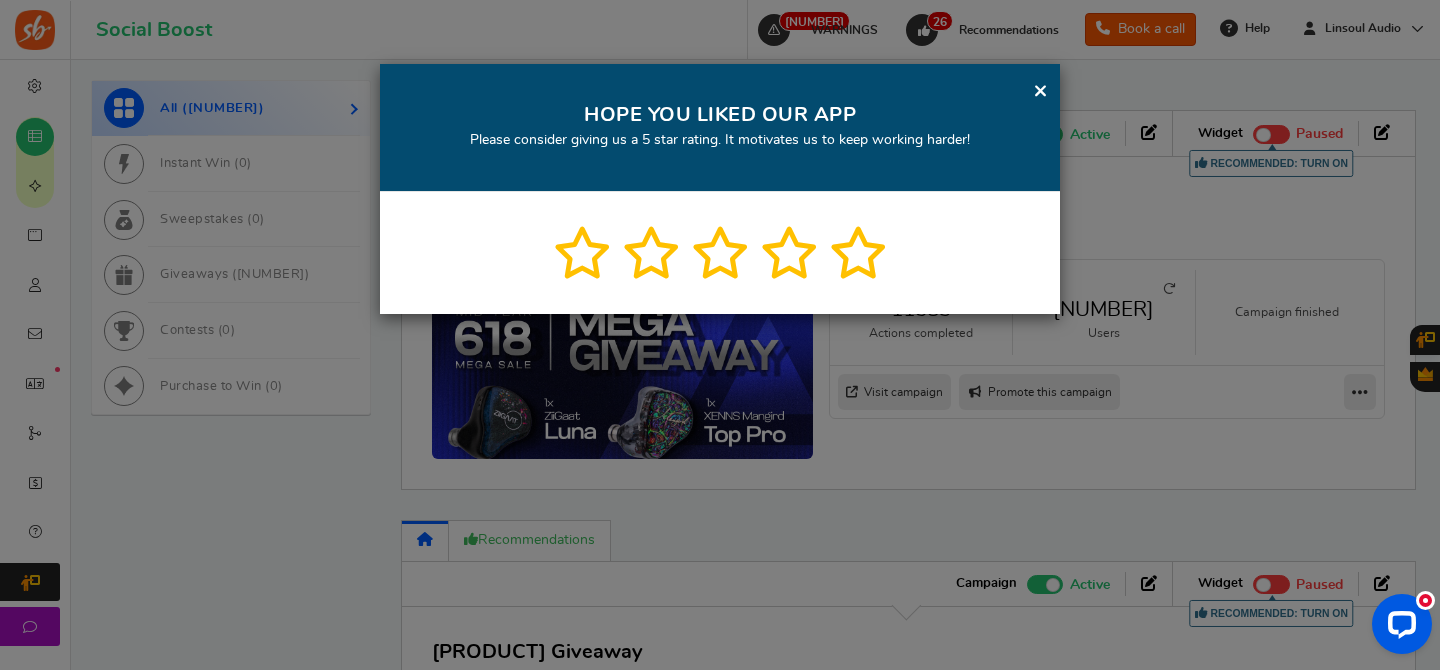 click on "×" at bounding box center (1040, 90) 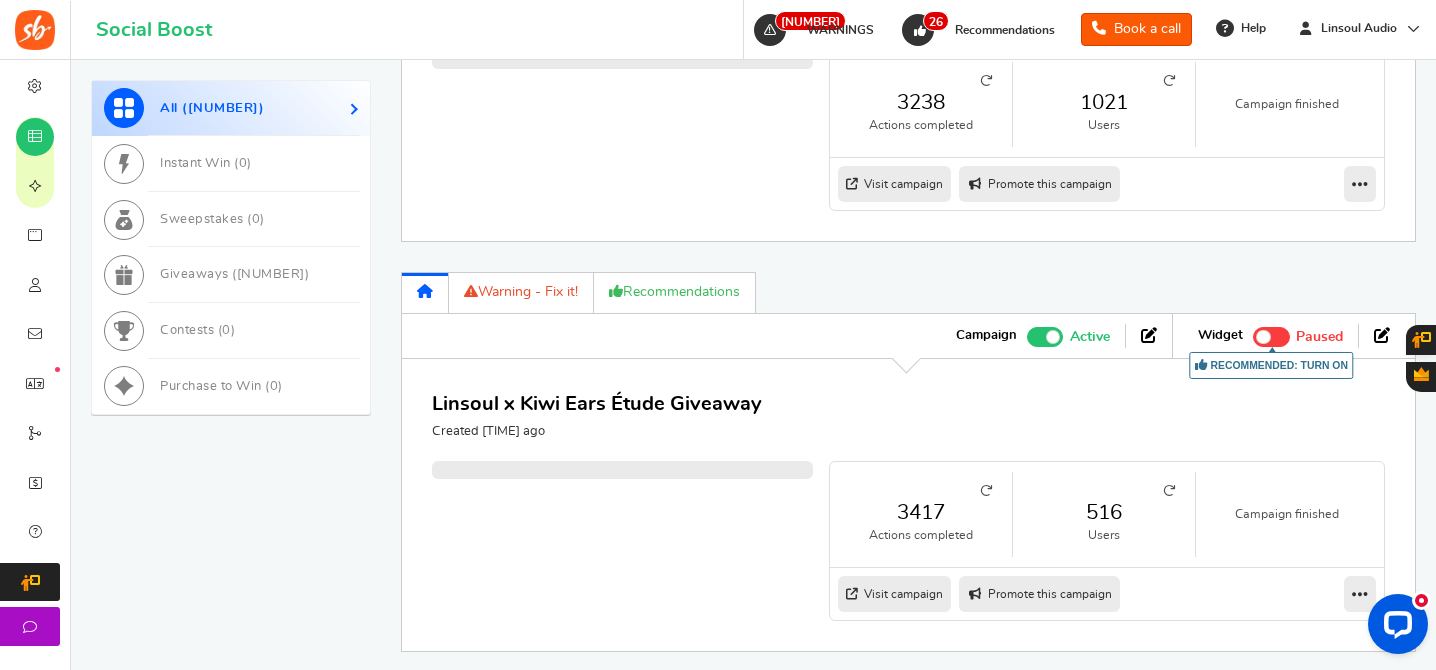 scroll, scrollTop: 2149, scrollLeft: 0, axis: vertical 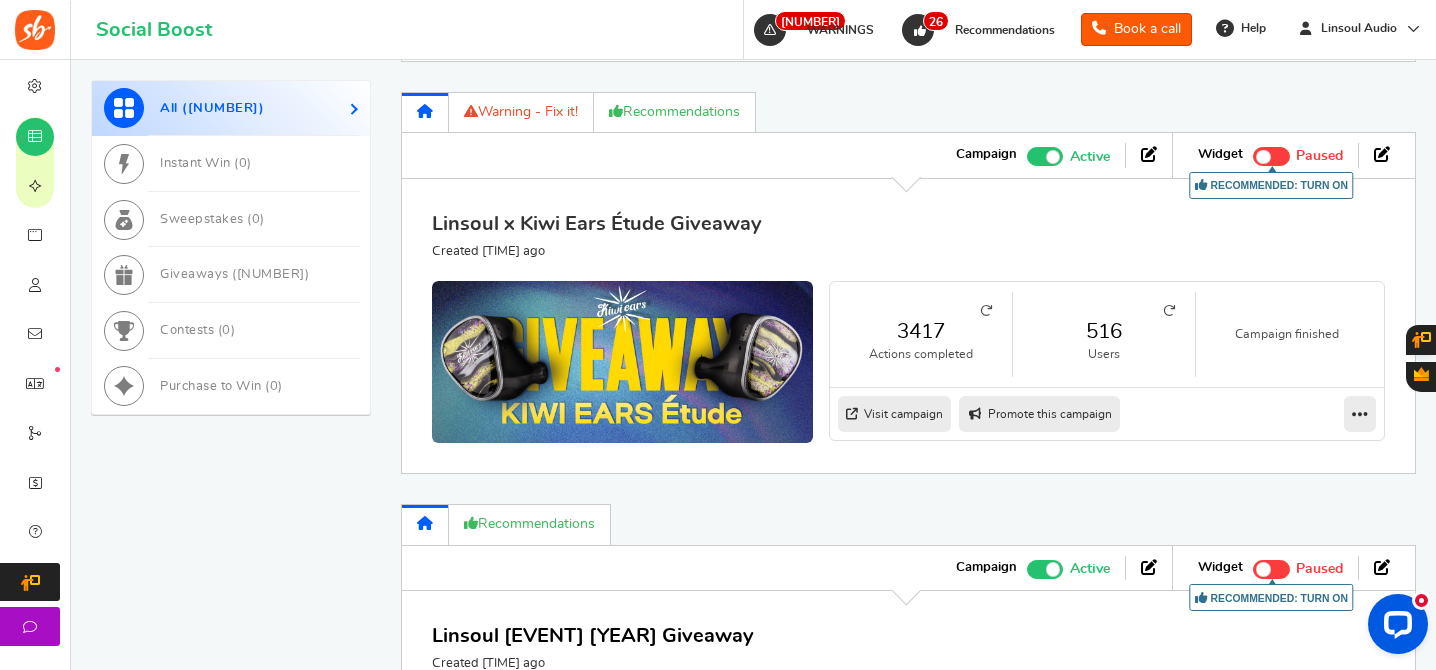 click on "Linsoul x Kiwi Ears Étude Giveaway" at bounding box center (597, 224) 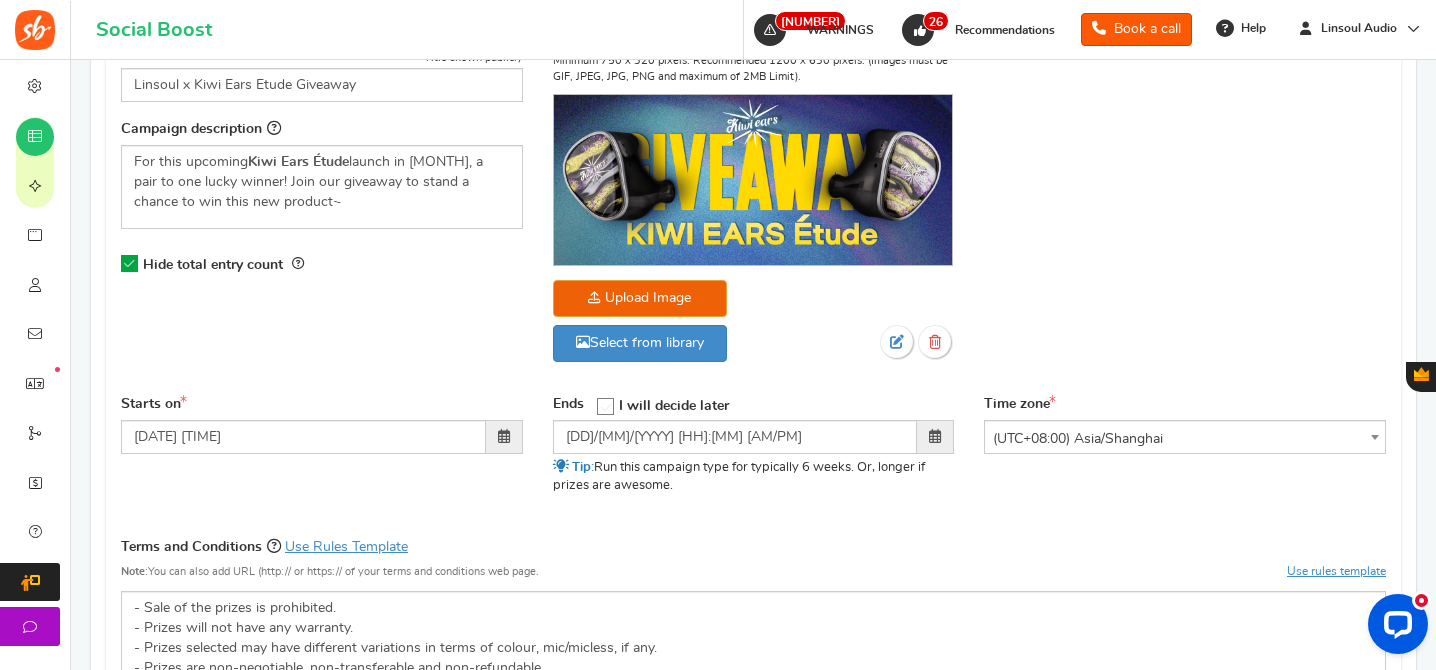 scroll, scrollTop: 98, scrollLeft: 0, axis: vertical 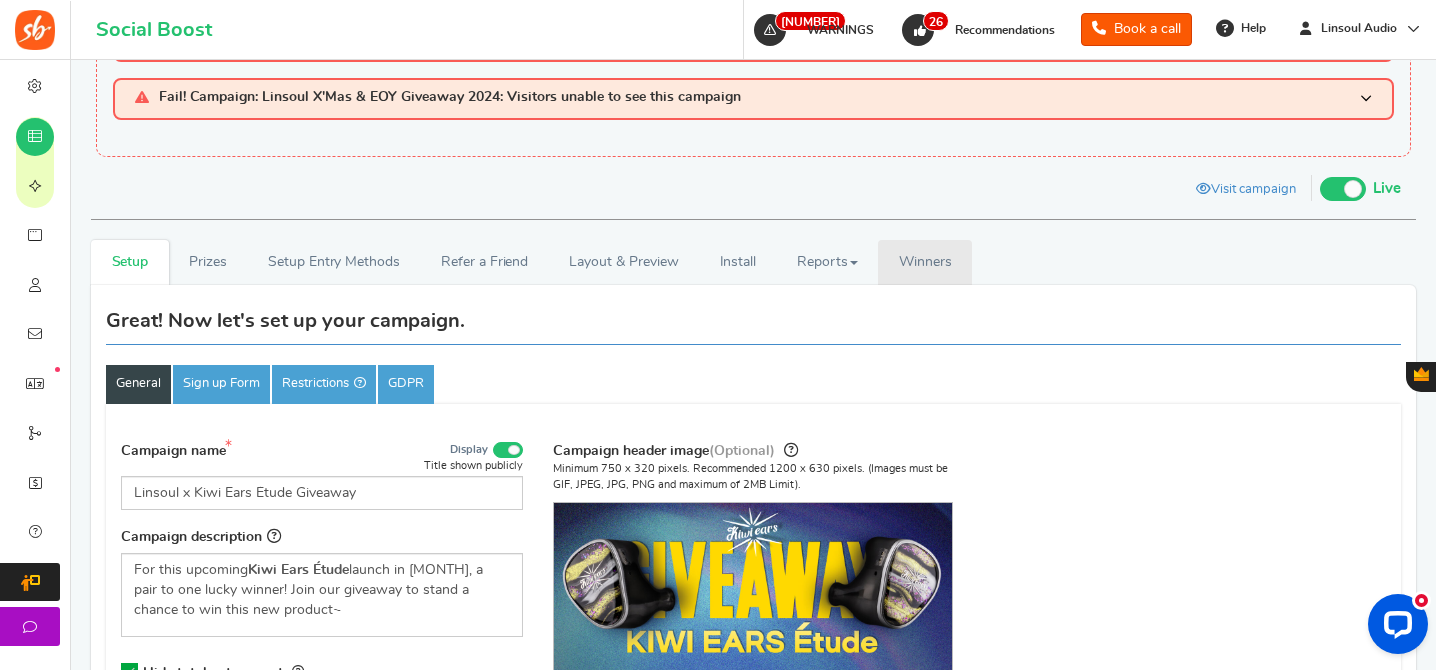 click on "Winners" at bounding box center (925, 262) 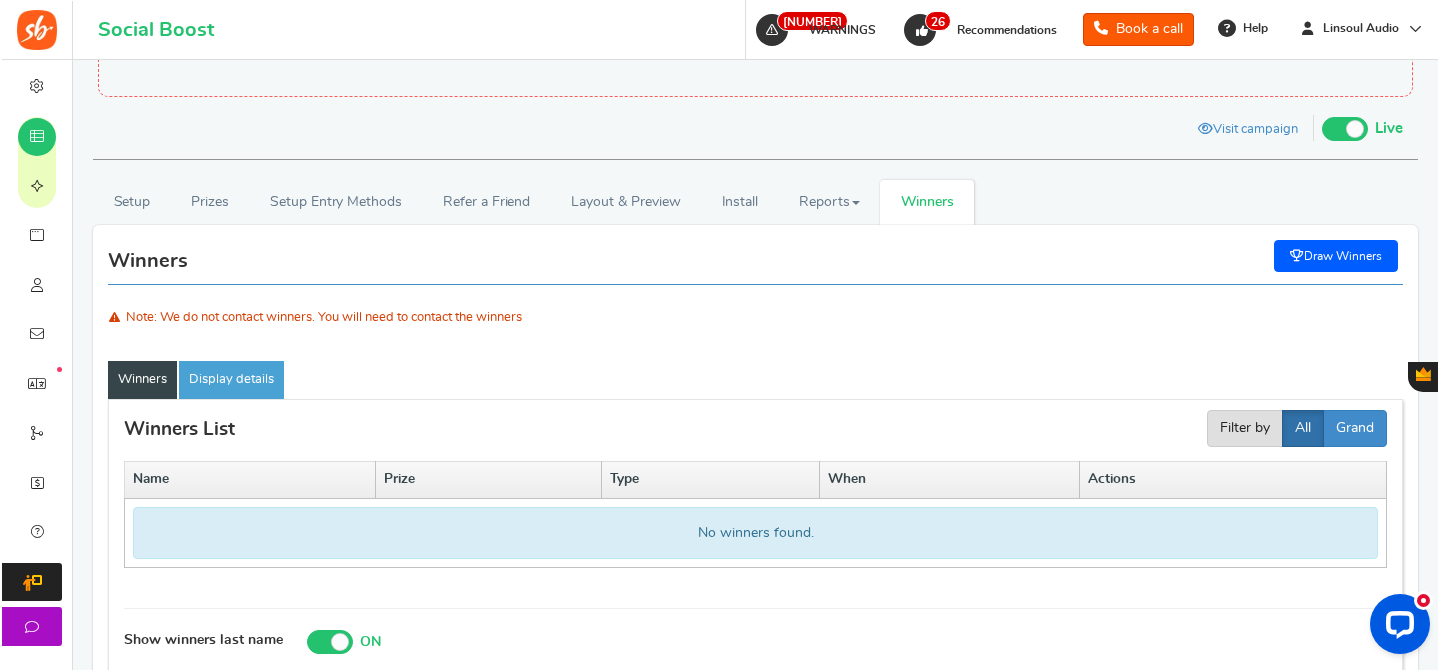 scroll, scrollTop: 252, scrollLeft: 0, axis: vertical 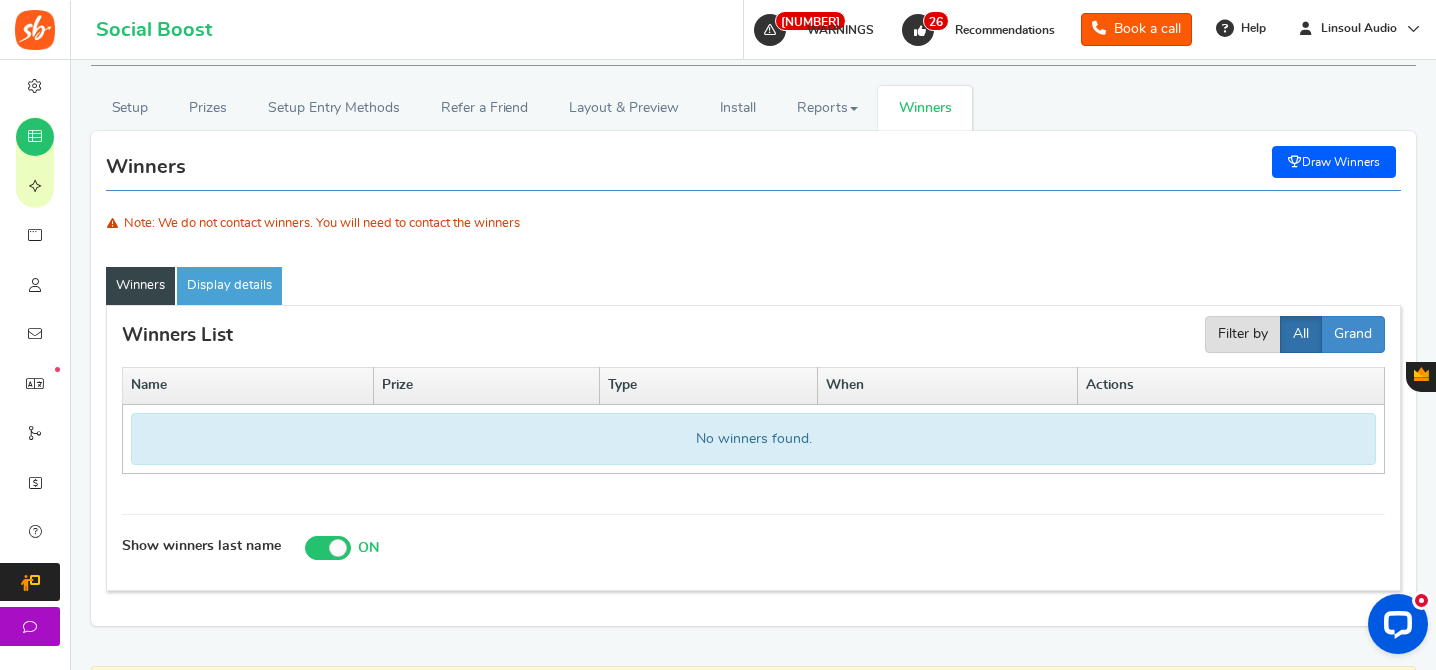 click on "Draw Winners" at bounding box center (1334, 162) 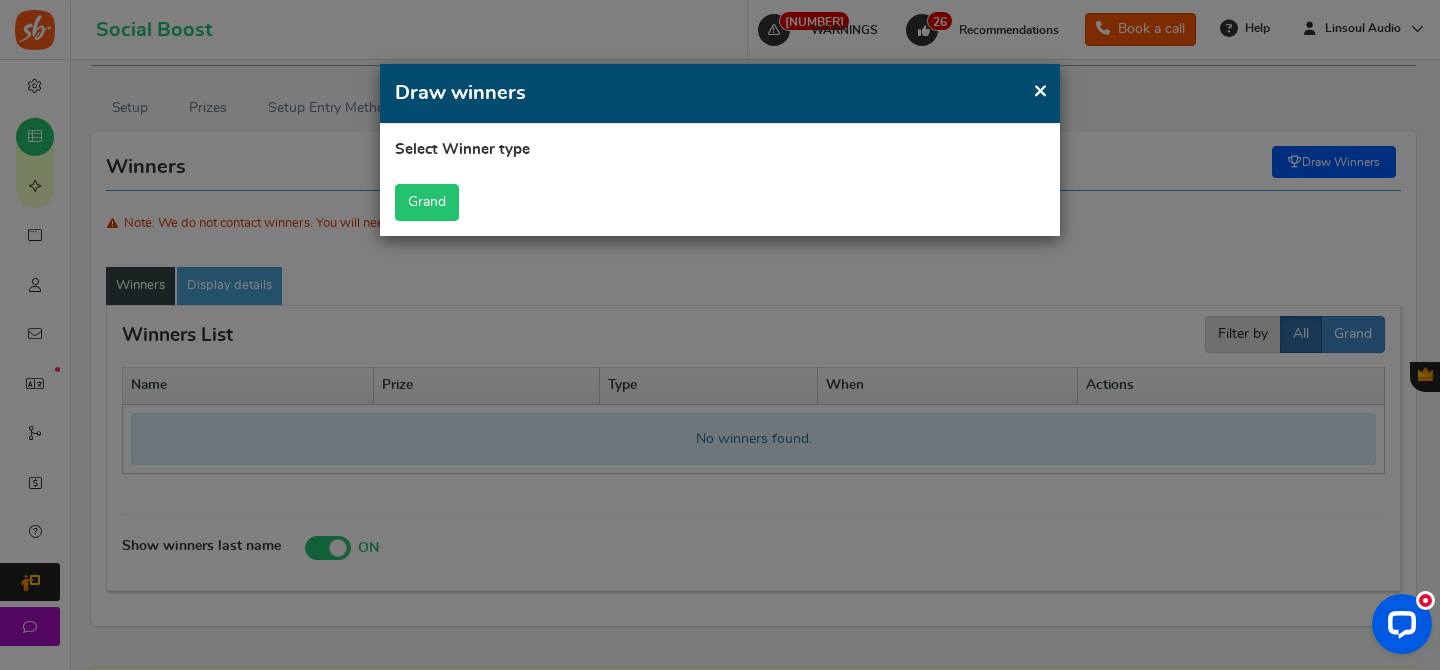 click on "Grand" at bounding box center (427, 202) 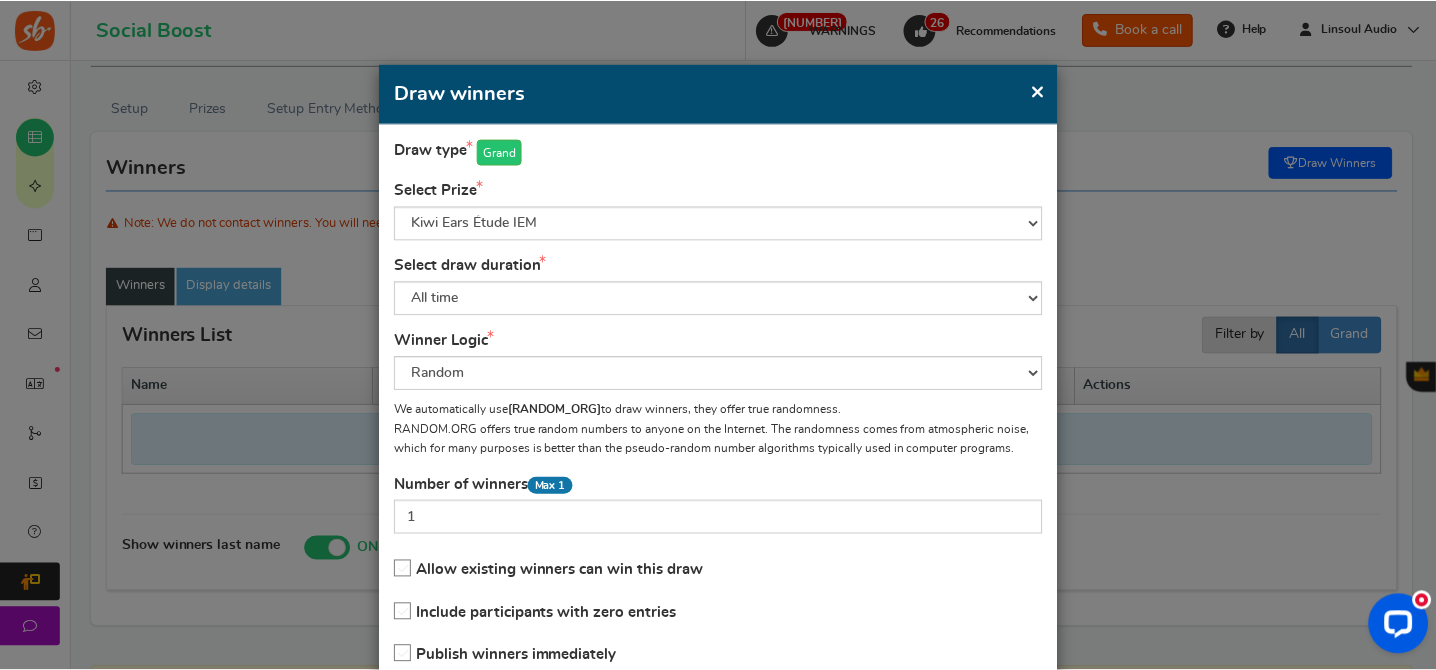 scroll, scrollTop: 141, scrollLeft: 0, axis: vertical 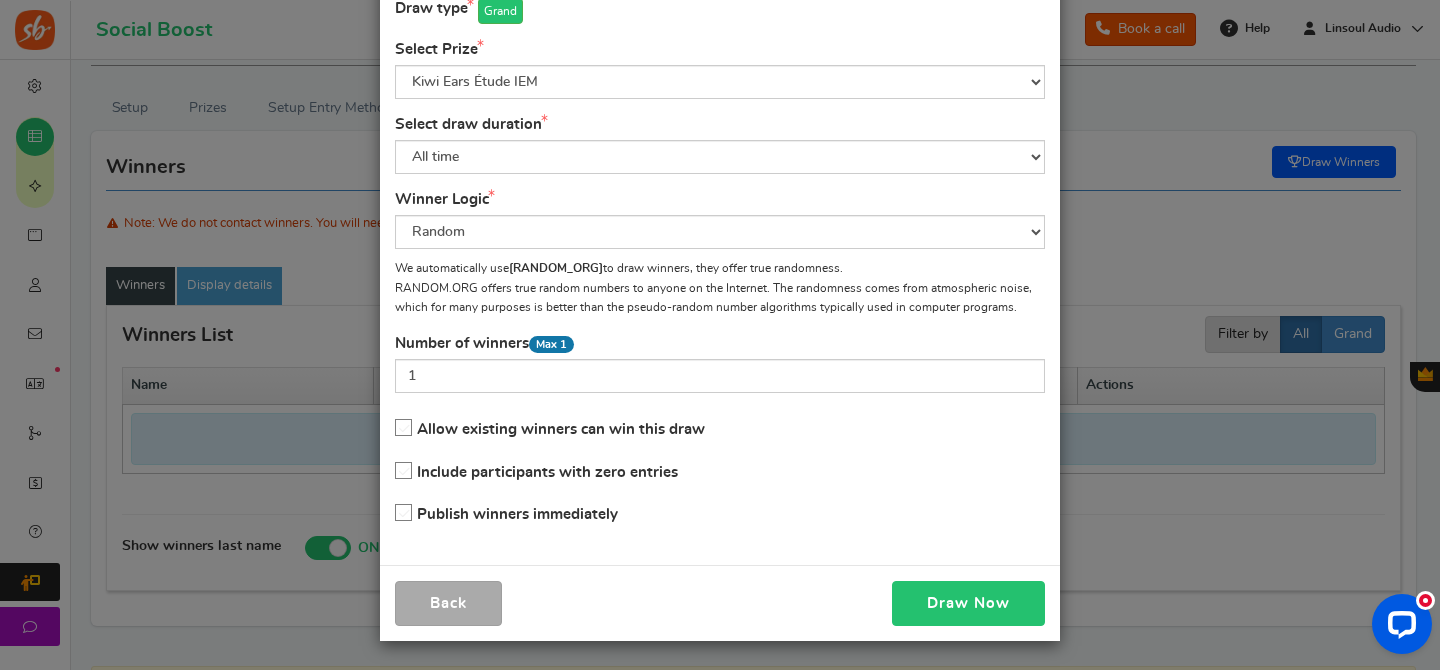 click on "Draw Now" at bounding box center [968, 603] 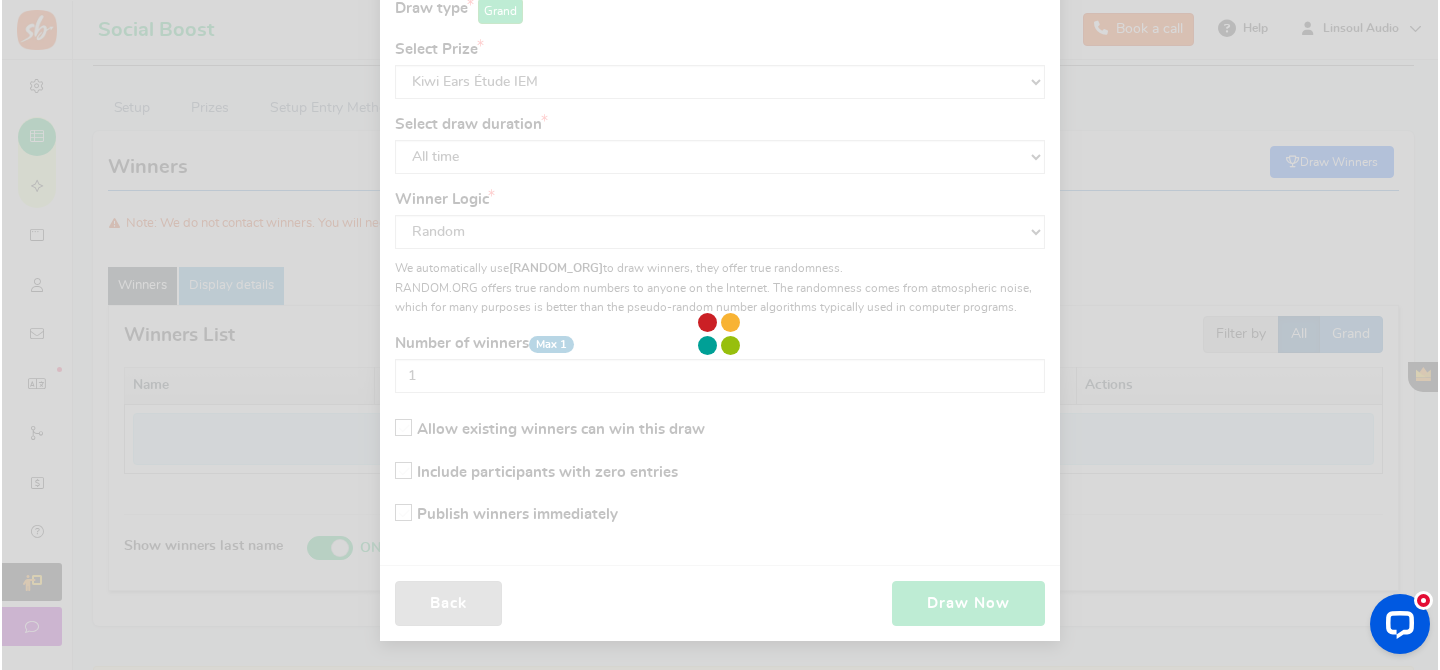 scroll, scrollTop: 107, scrollLeft: 0, axis: vertical 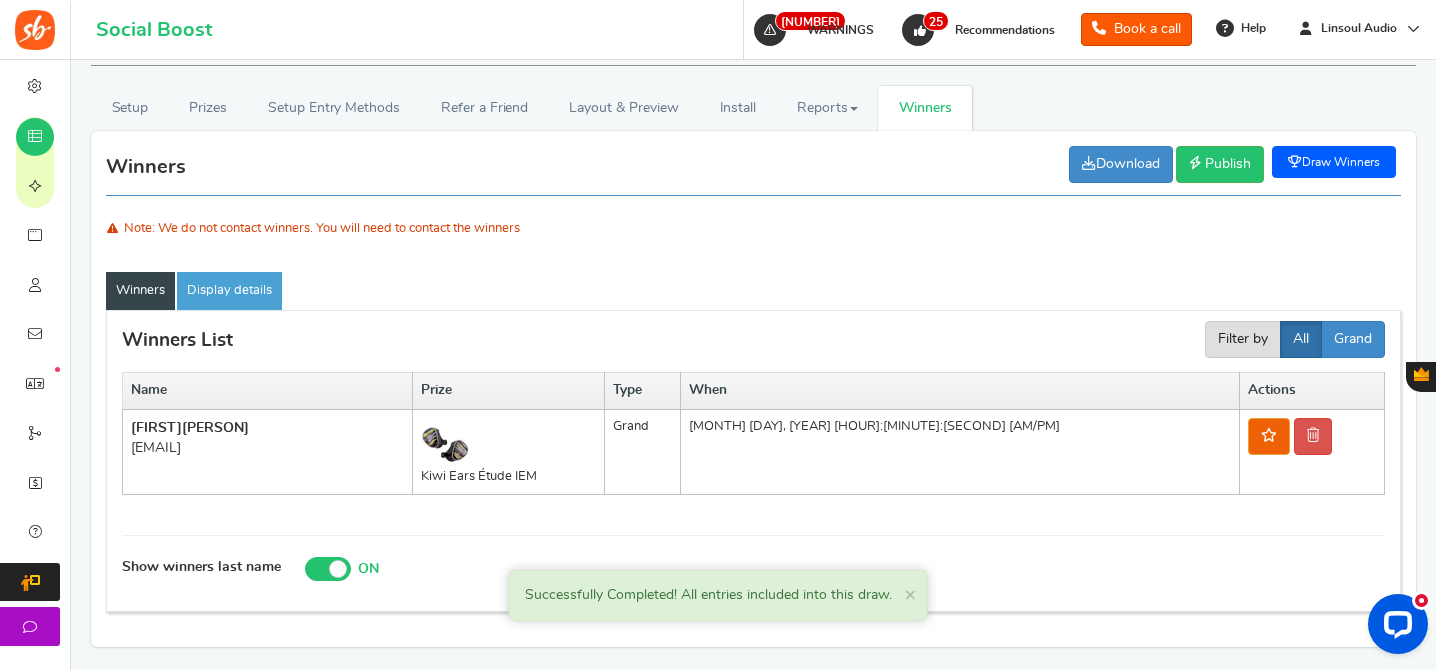 click on "jantyiktamas@gmail.com" at bounding box center (267, 448) 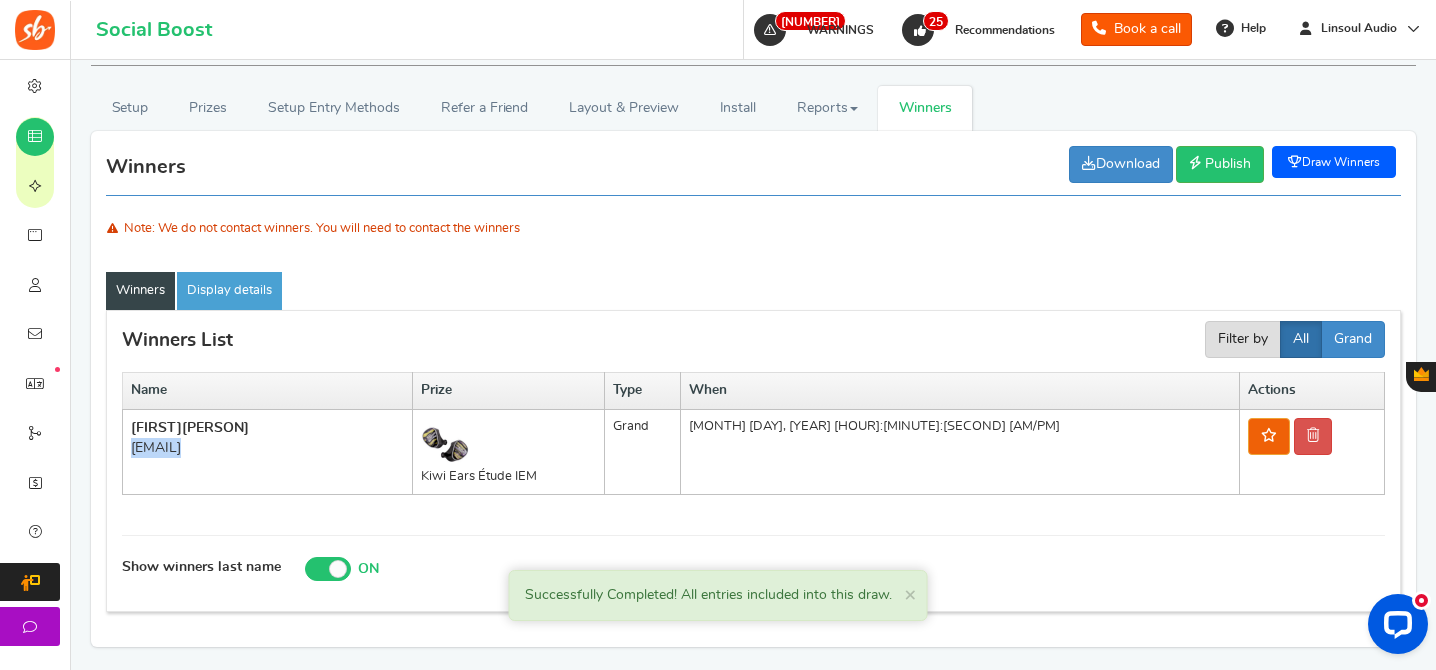 copy on "jantyiktamas@gmail.com" 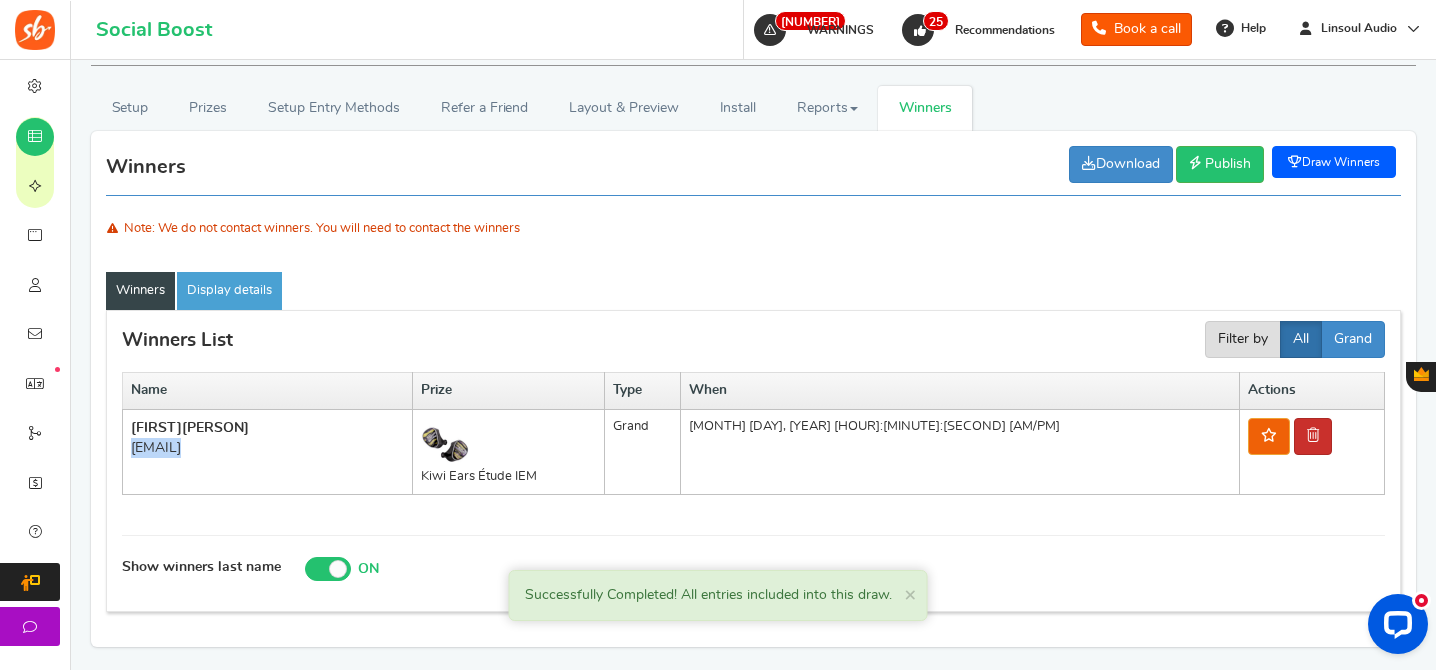 click at bounding box center [1313, 435] 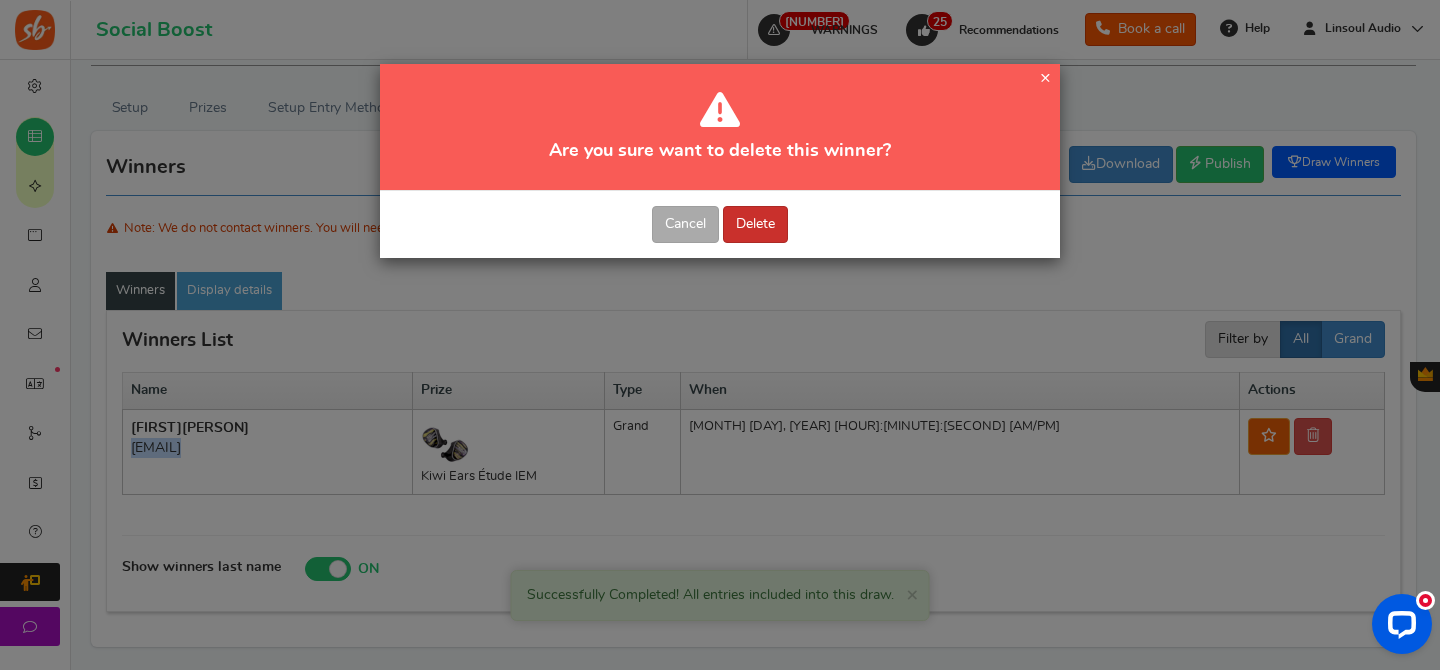 click on "Delete" at bounding box center [755, 224] 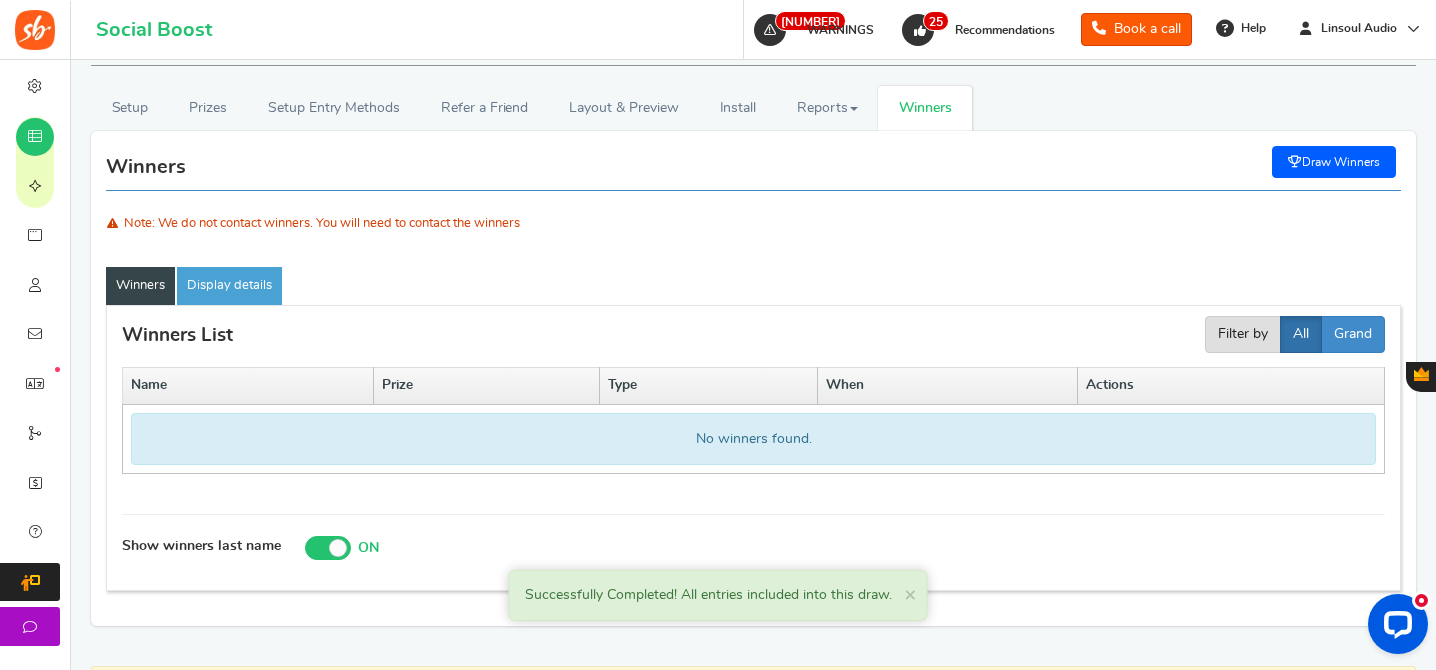 click on "Draw Winners" at bounding box center [1334, 162] 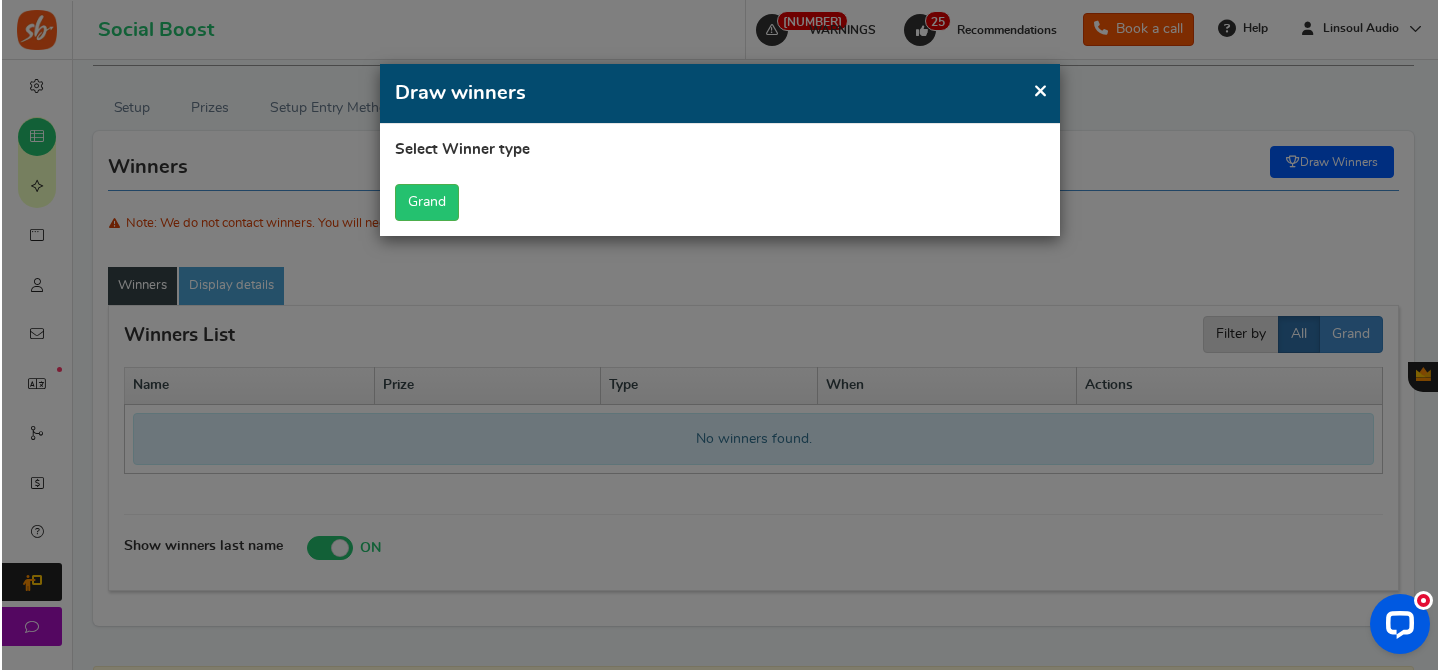 scroll, scrollTop: 0, scrollLeft: 0, axis: both 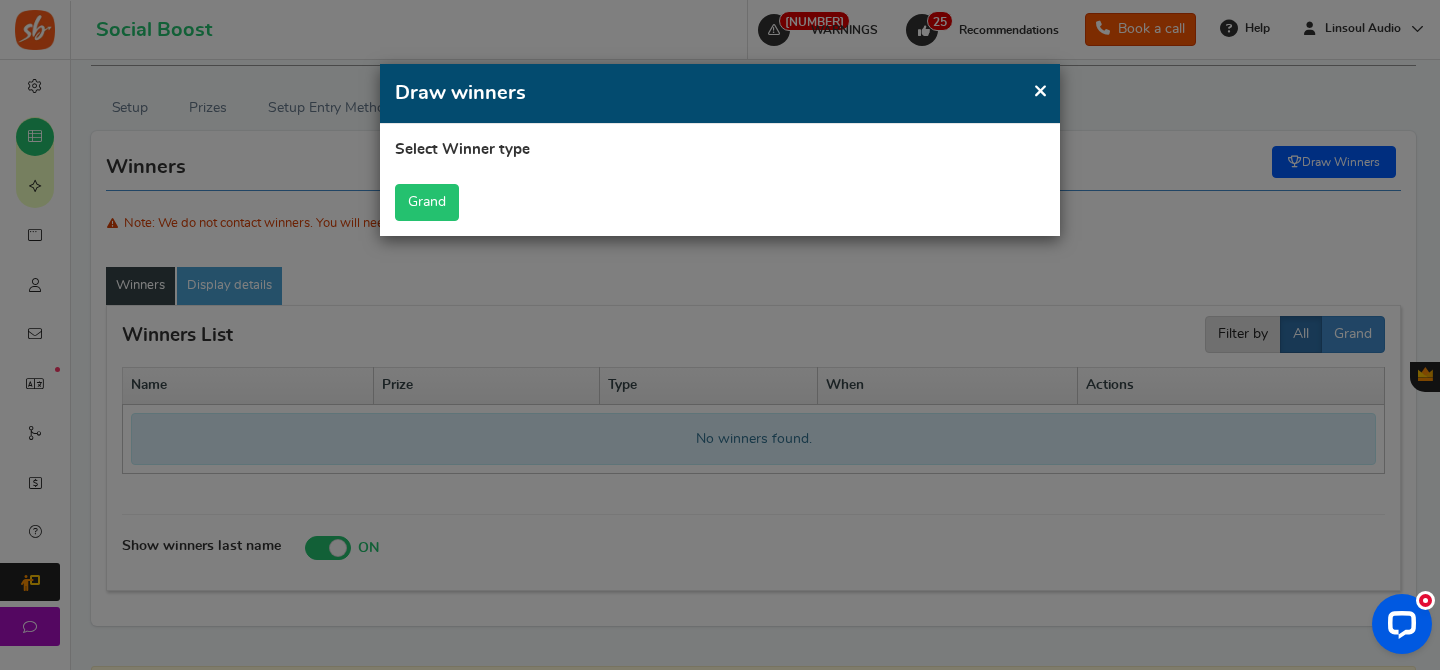 click on "Grand" at bounding box center (427, 202) 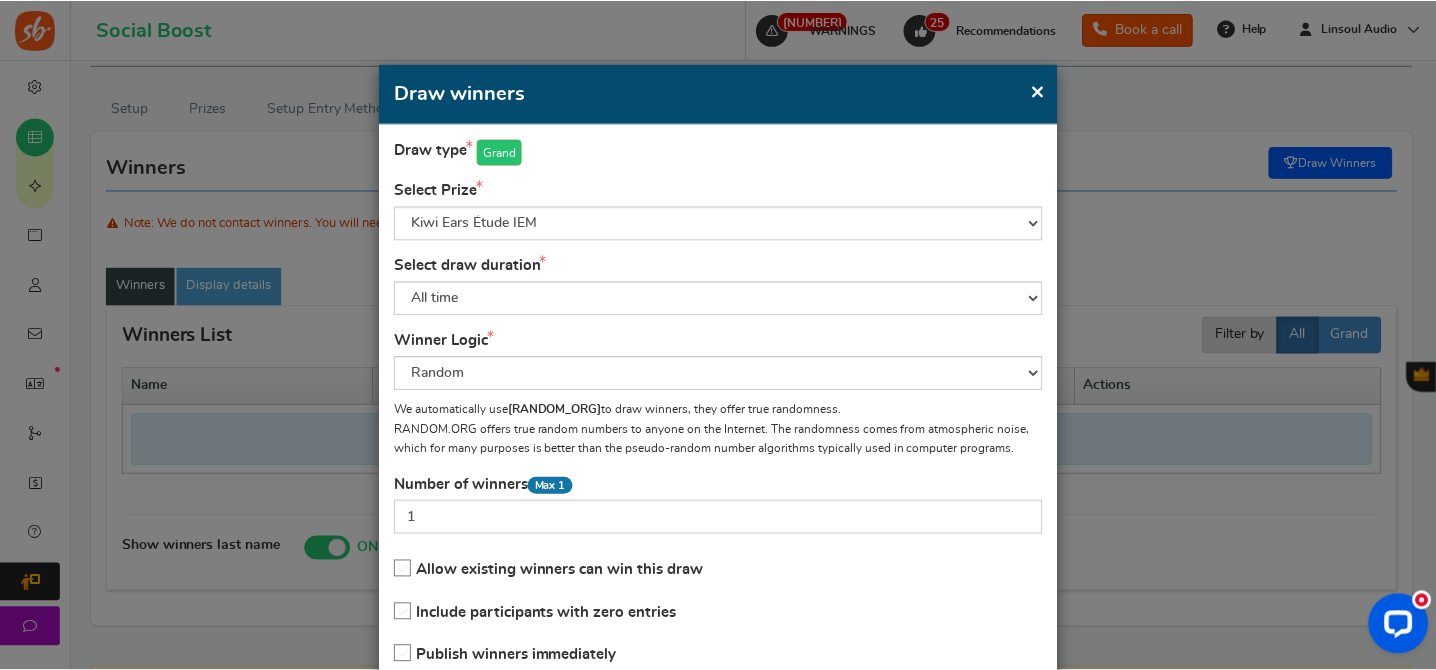 scroll, scrollTop: 141, scrollLeft: 0, axis: vertical 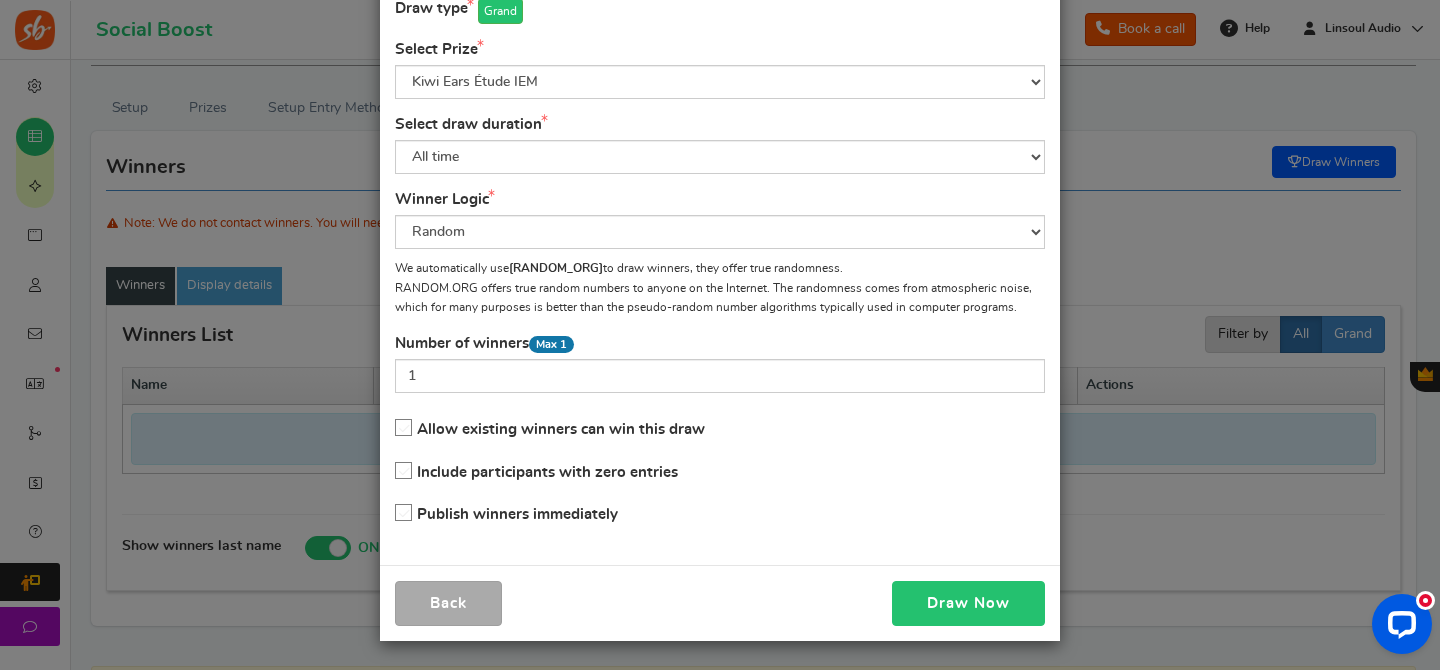 click on "Draw Now" at bounding box center [968, 603] 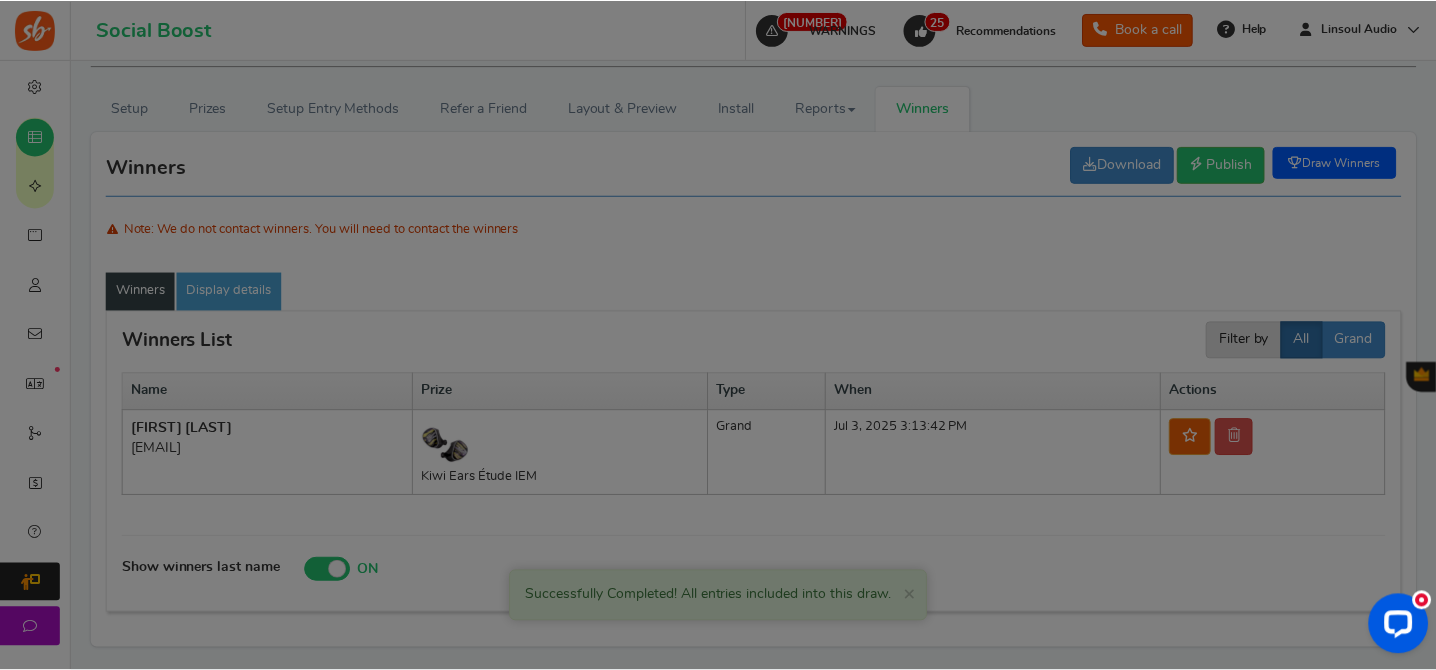 scroll, scrollTop: 107, scrollLeft: 0, axis: vertical 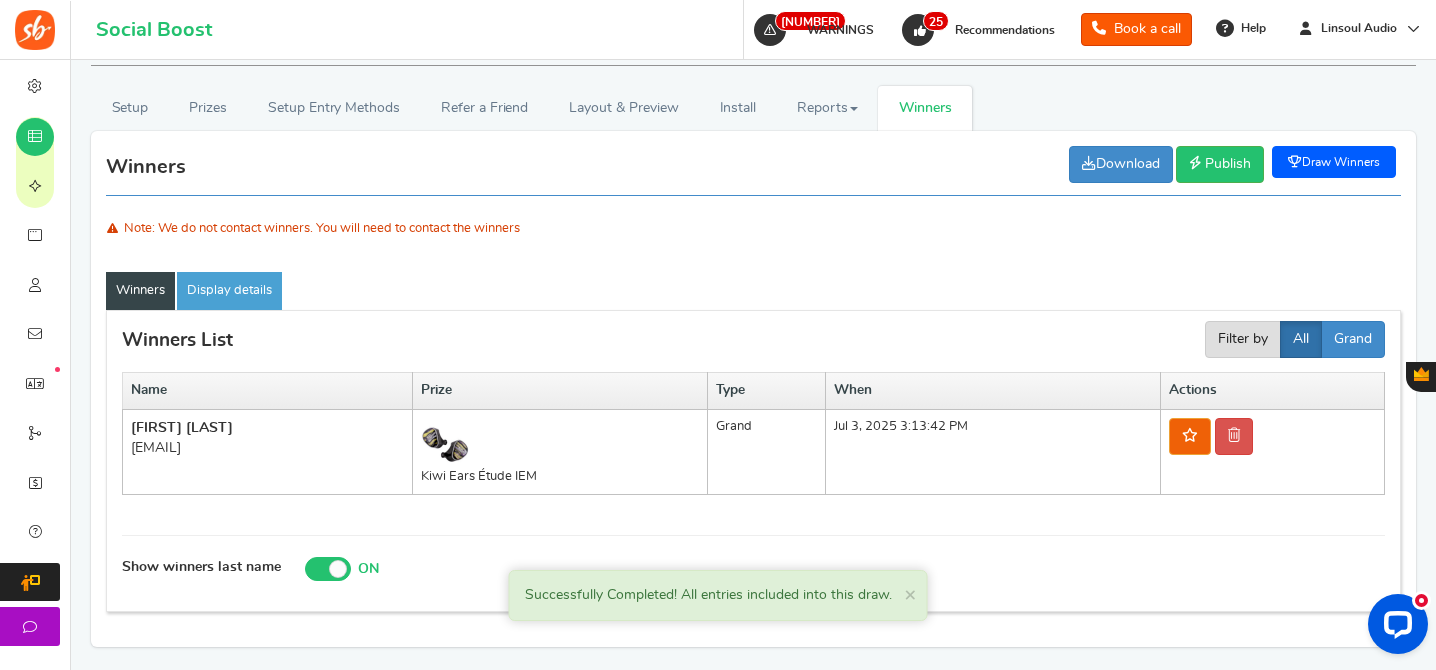 click on "[EMAIL]" at bounding box center [267, 448] 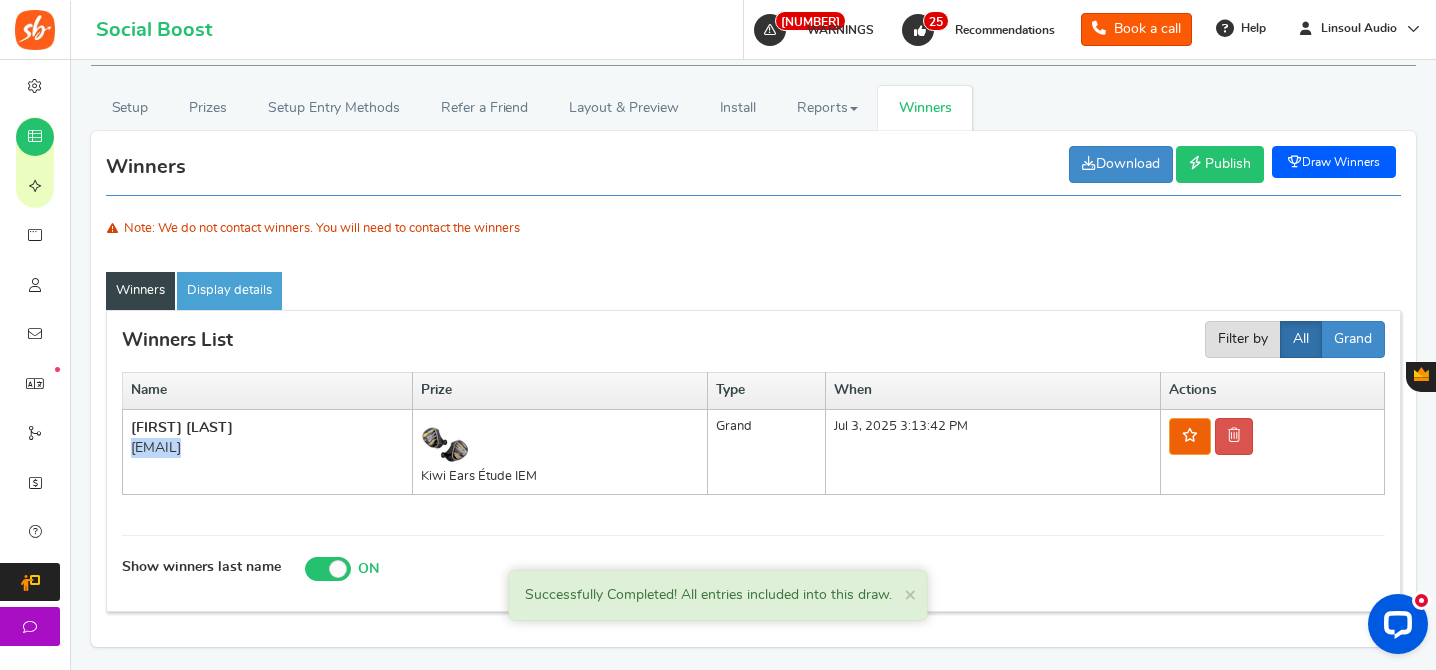 click on "Publish" at bounding box center [1228, 164] 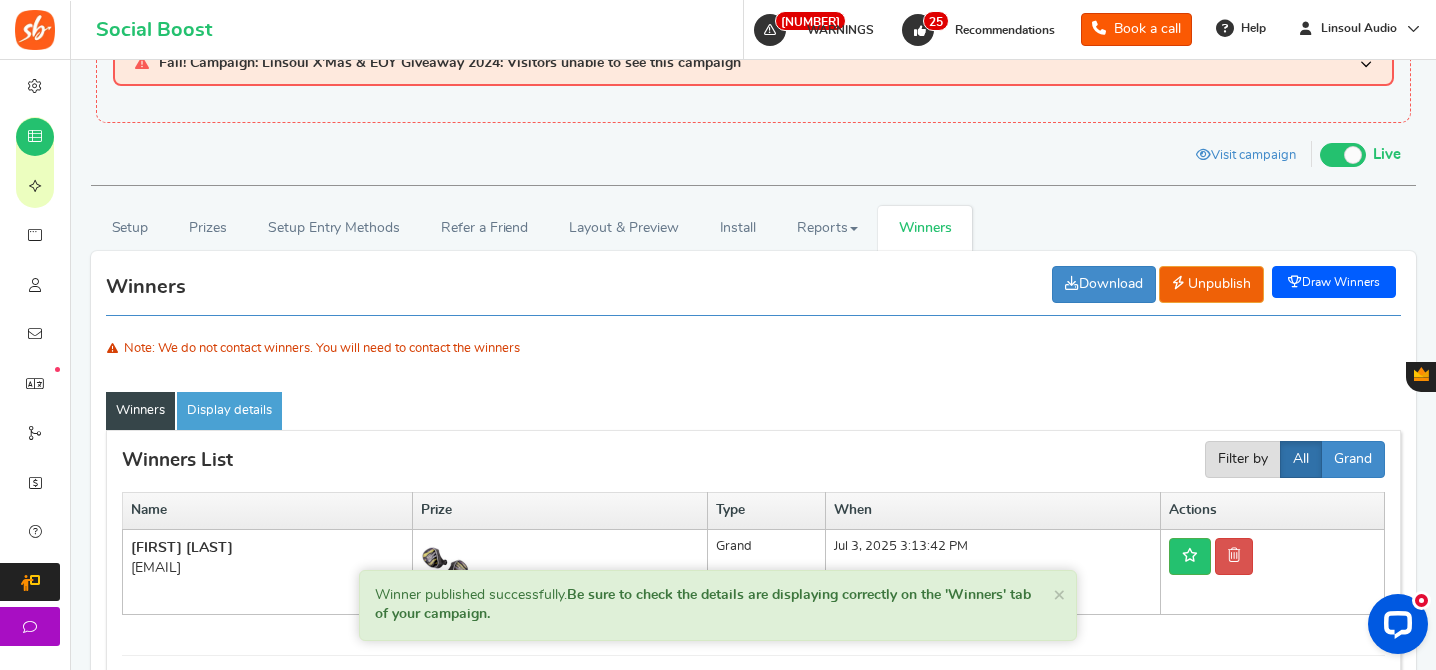 scroll, scrollTop: 0, scrollLeft: 0, axis: both 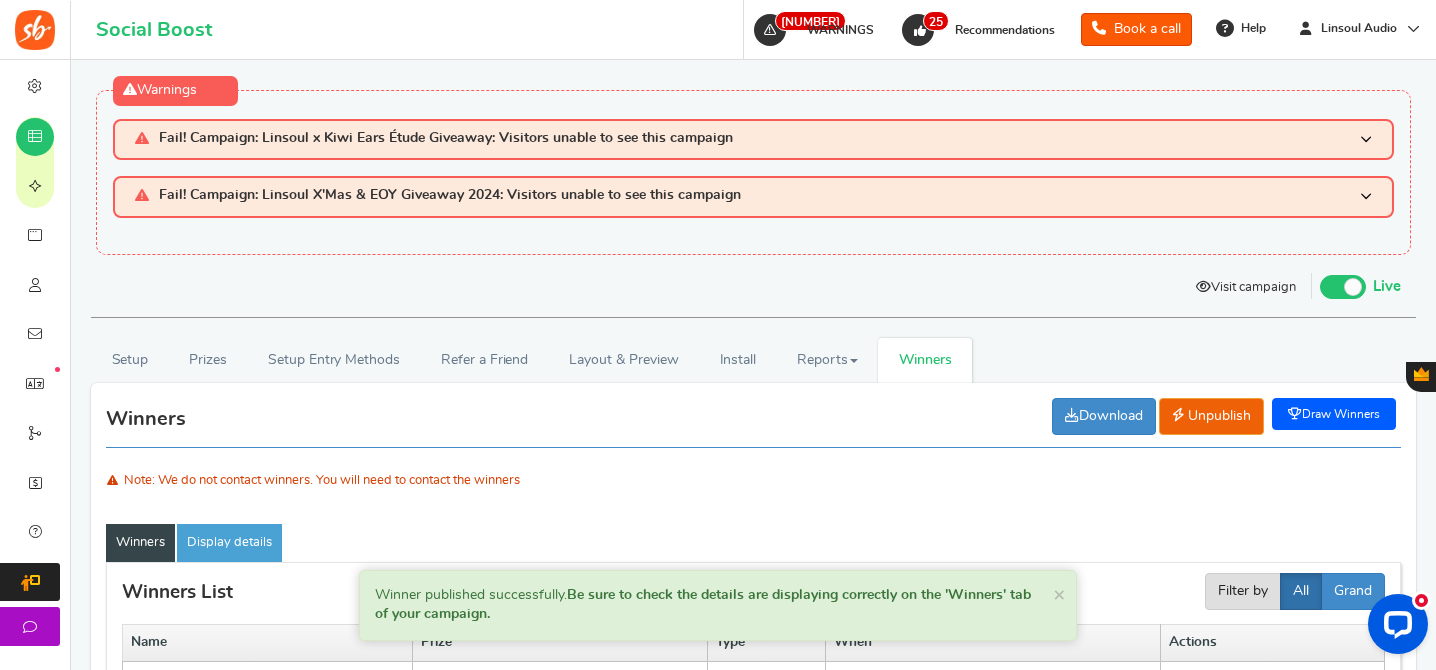 click on "Visit campaign" at bounding box center (1246, 289) 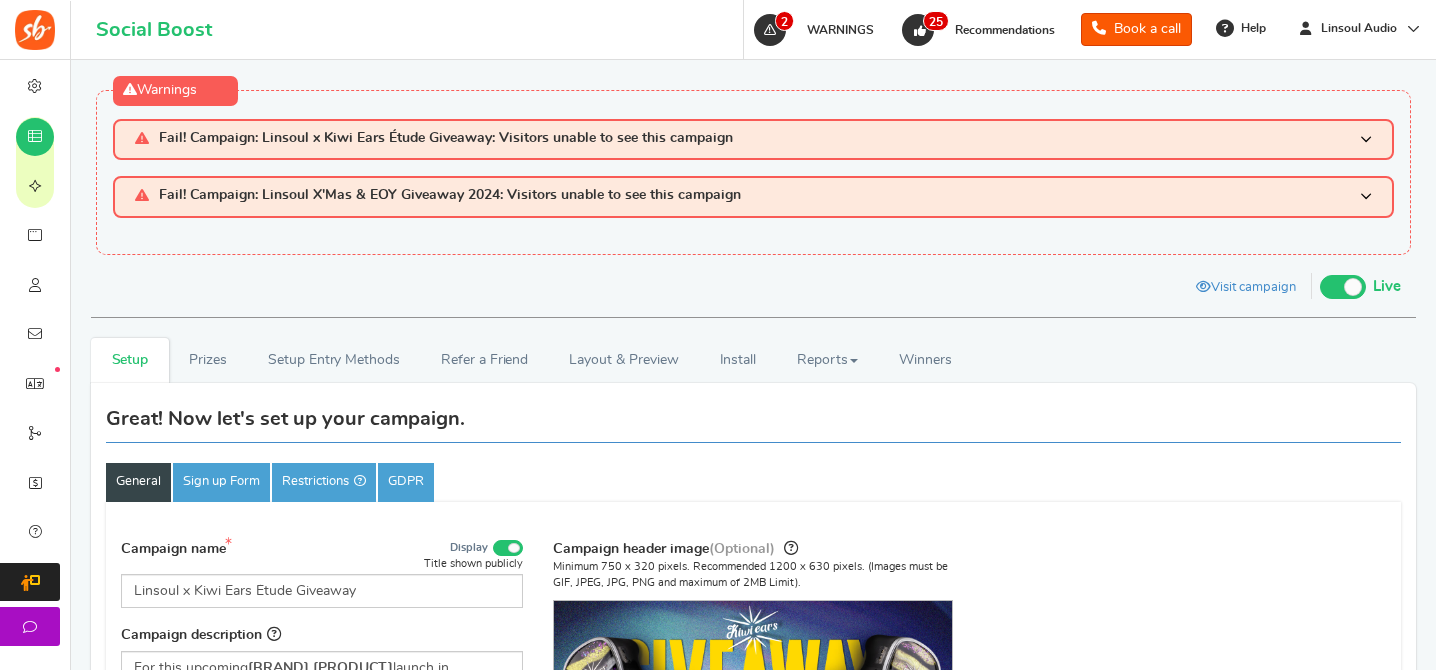 scroll, scrollTop: 0, scrollLeft: 0, axis: both 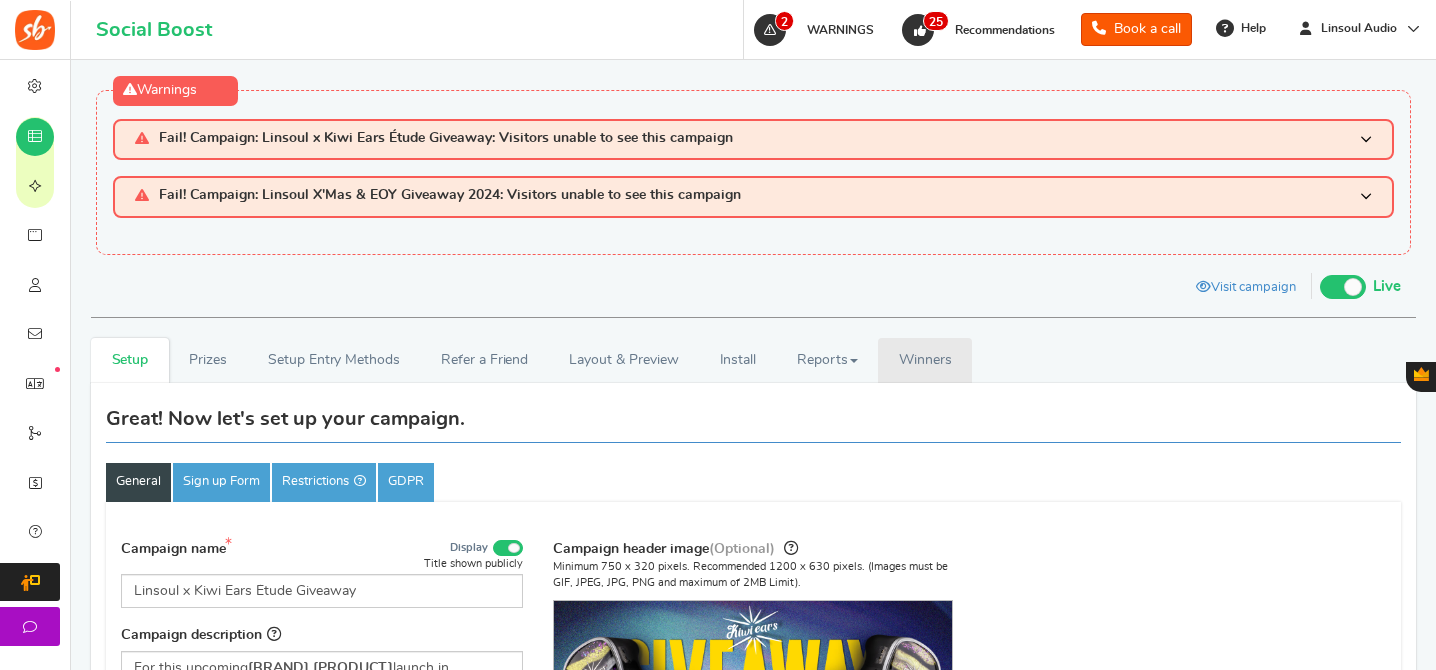 click on "Winners" at bounding box center [925, 360] 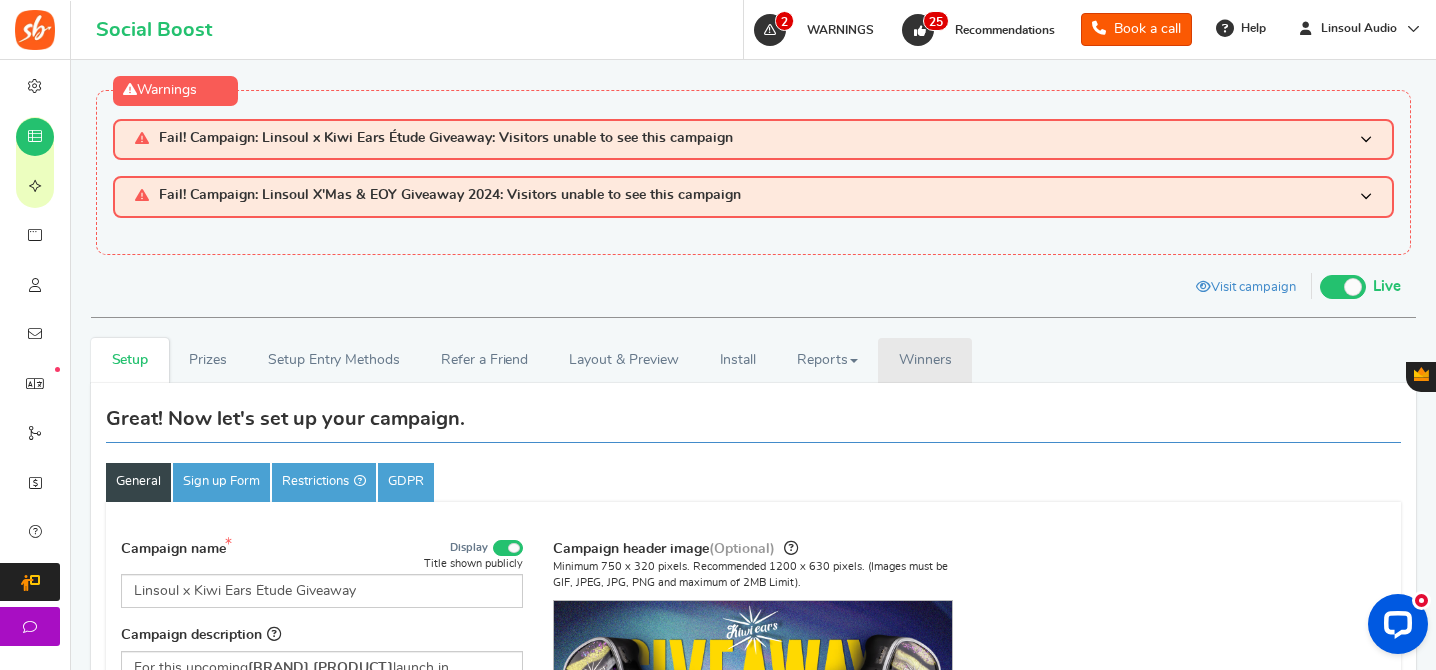 scroll, scrollTop: 0, scrollLeft: 0, axis: both 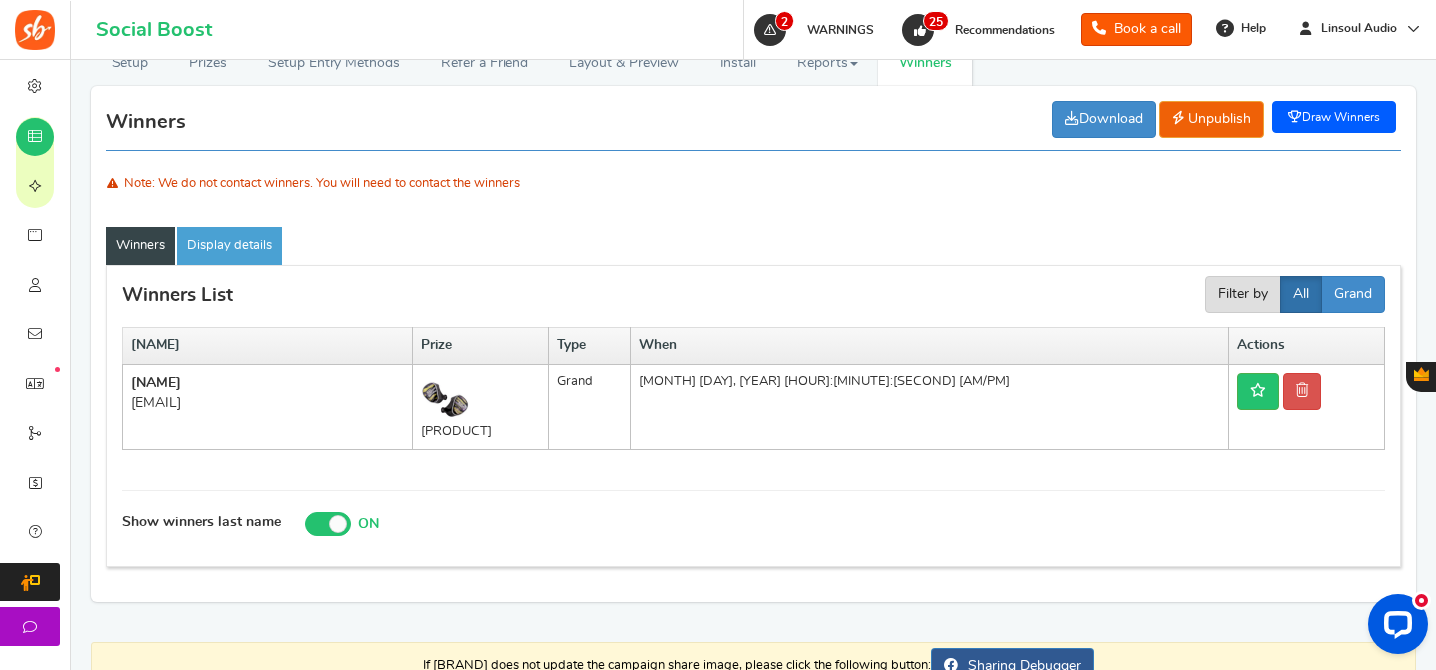 drag, startPoint x: 316, startPoint y: 401, endPoint x: 116, endPoint y: 389, distance: 200.35968 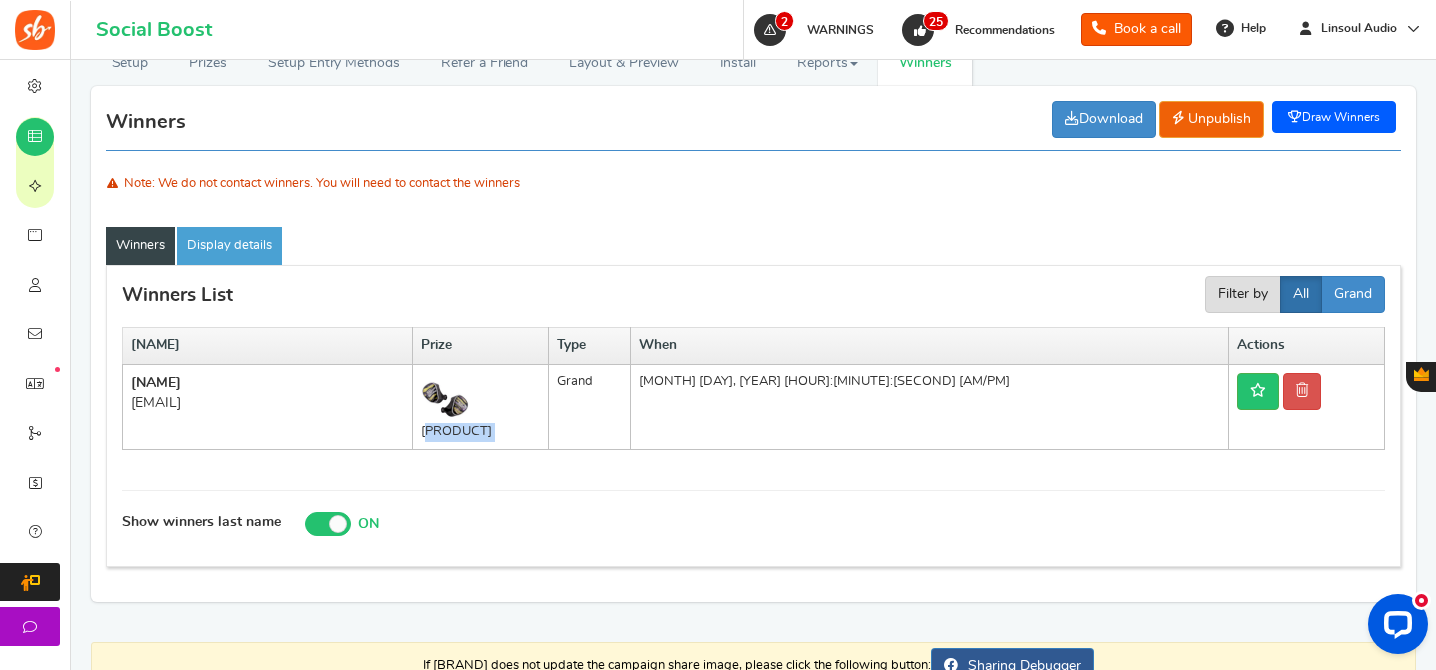 copy on "[PRODUCT]" 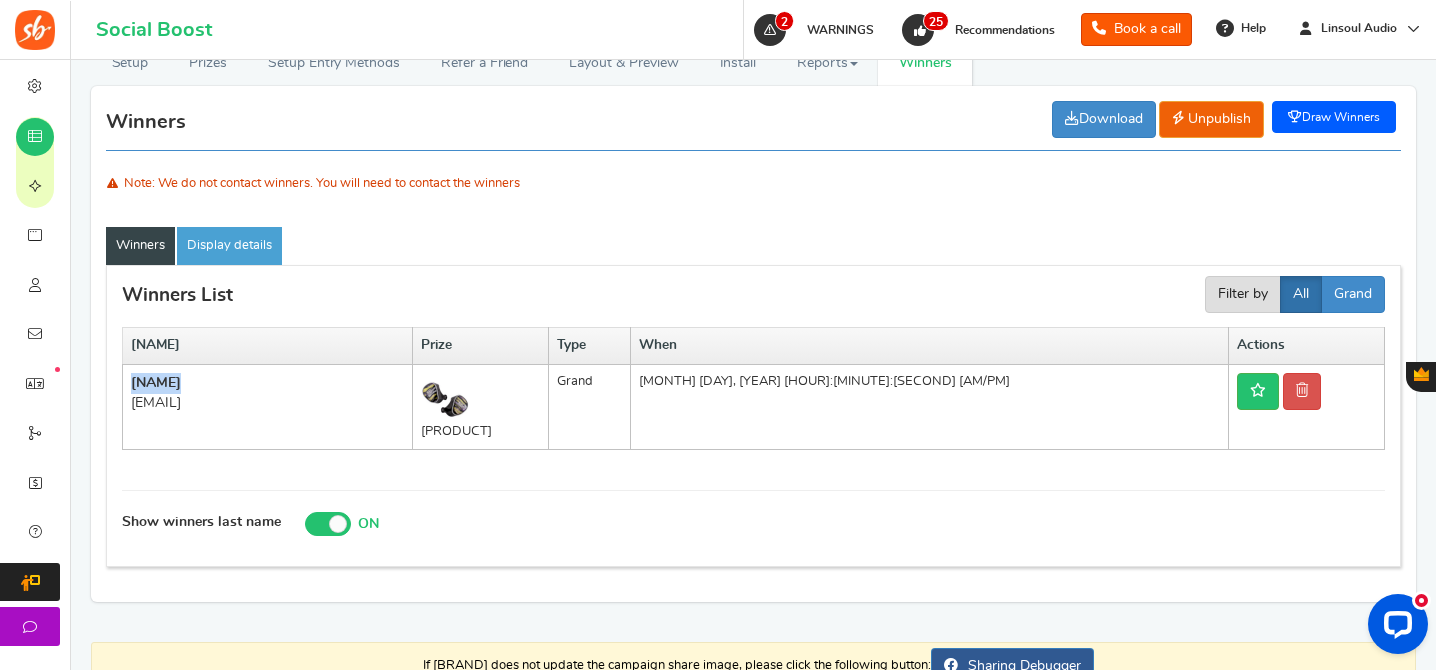 copy on "[NAME]" 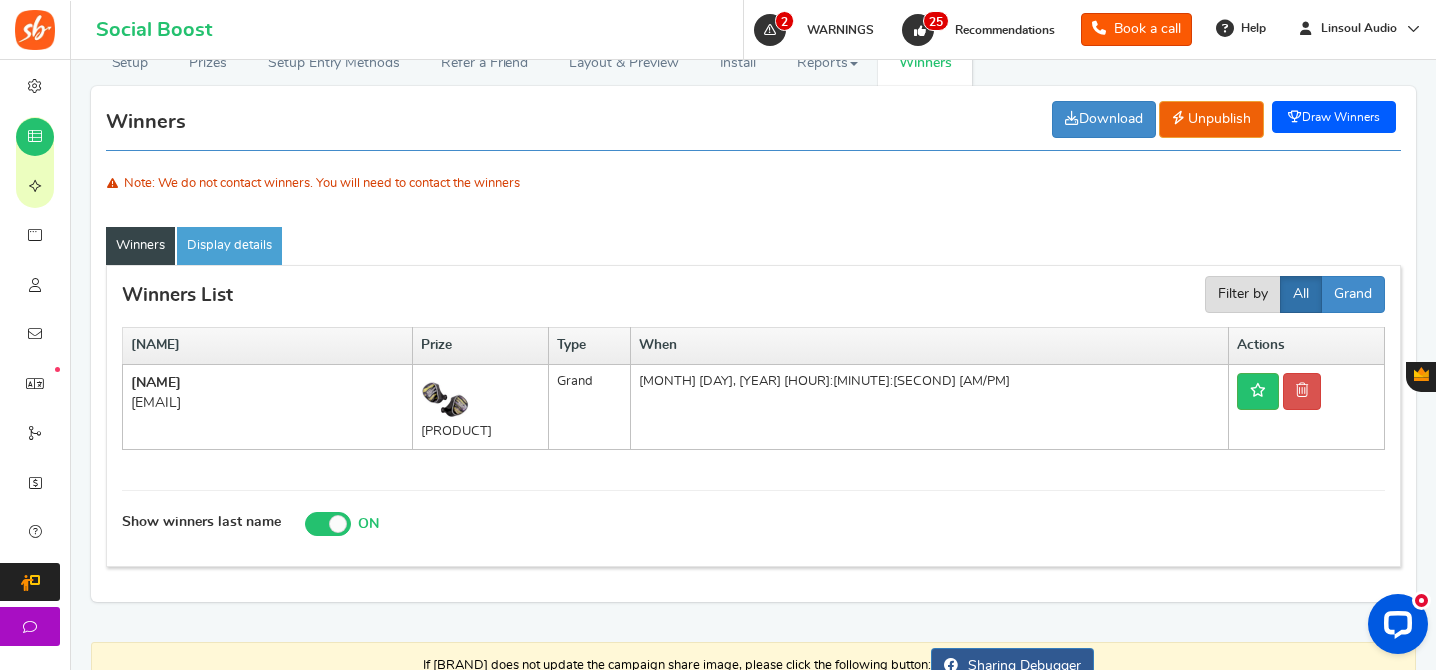 click on "[EMAIL]" at bounding box center [267, 403] 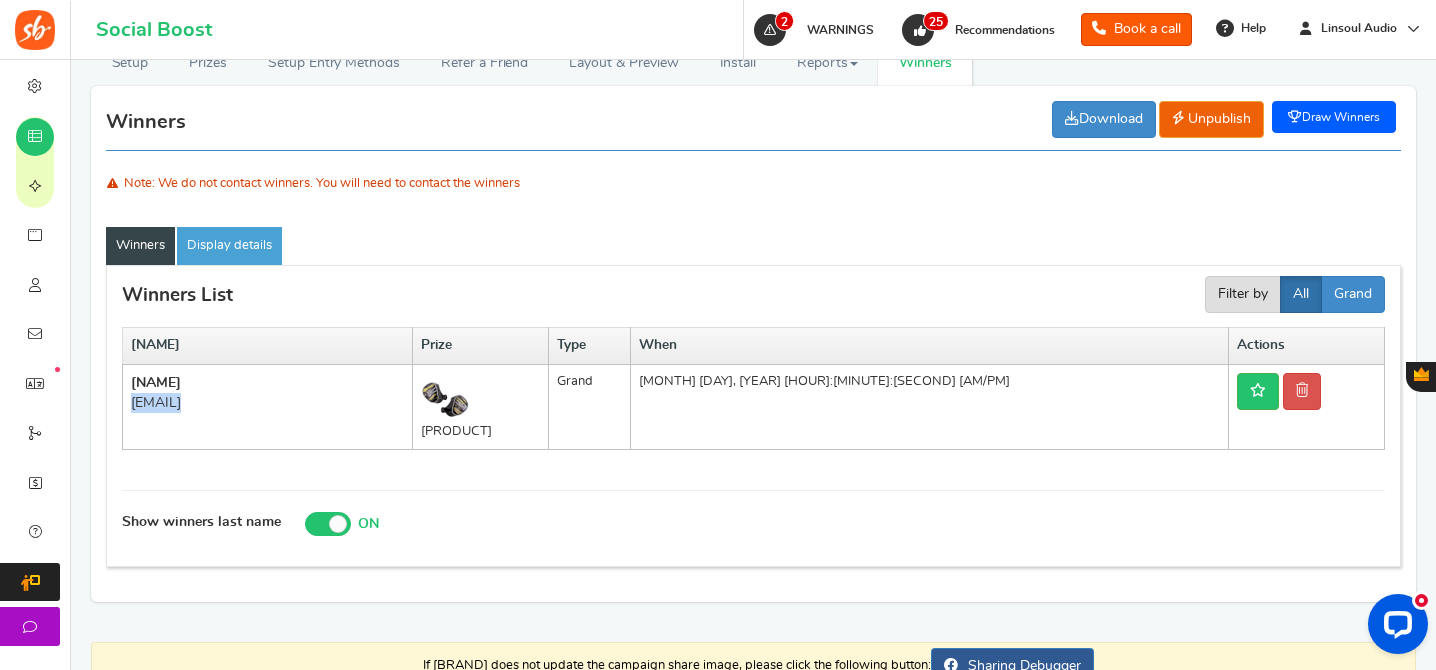 copy on "[EMAIL]" 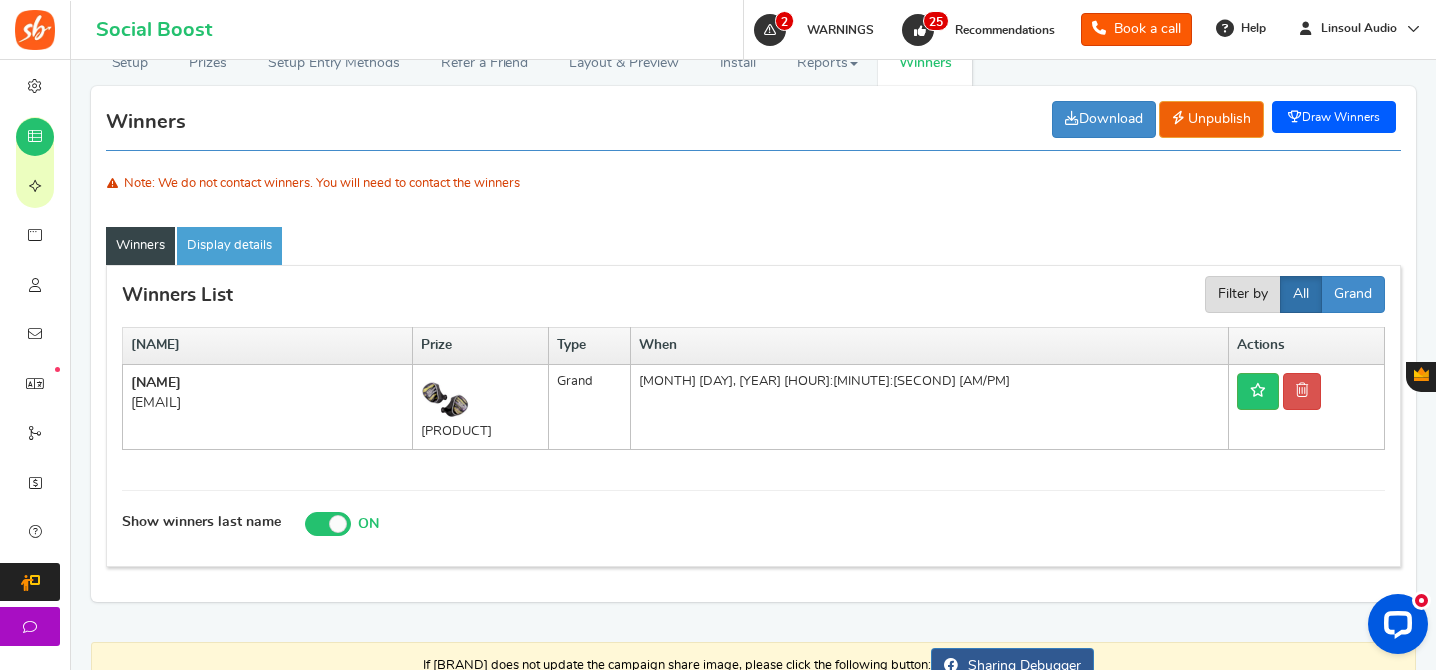 click on "[PRODUCT]" at bounding box center (481, 407) 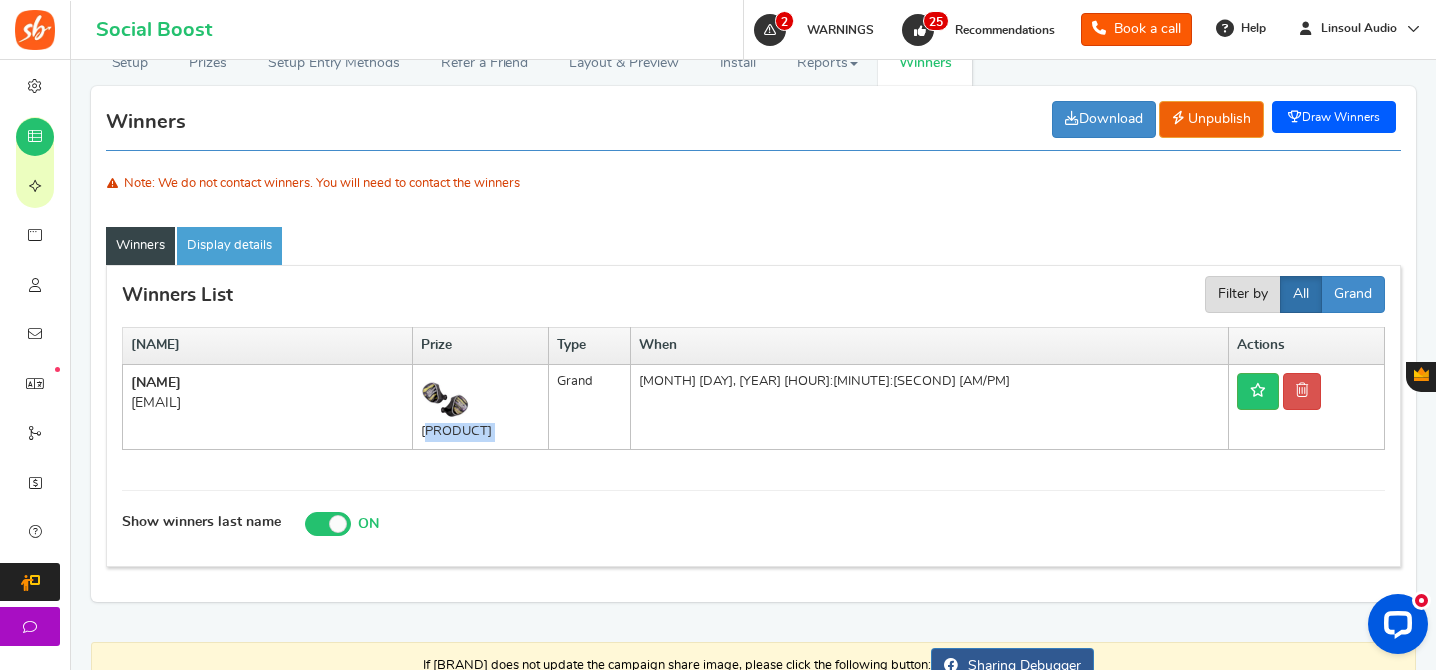 copy on "[PRODUCT]" 